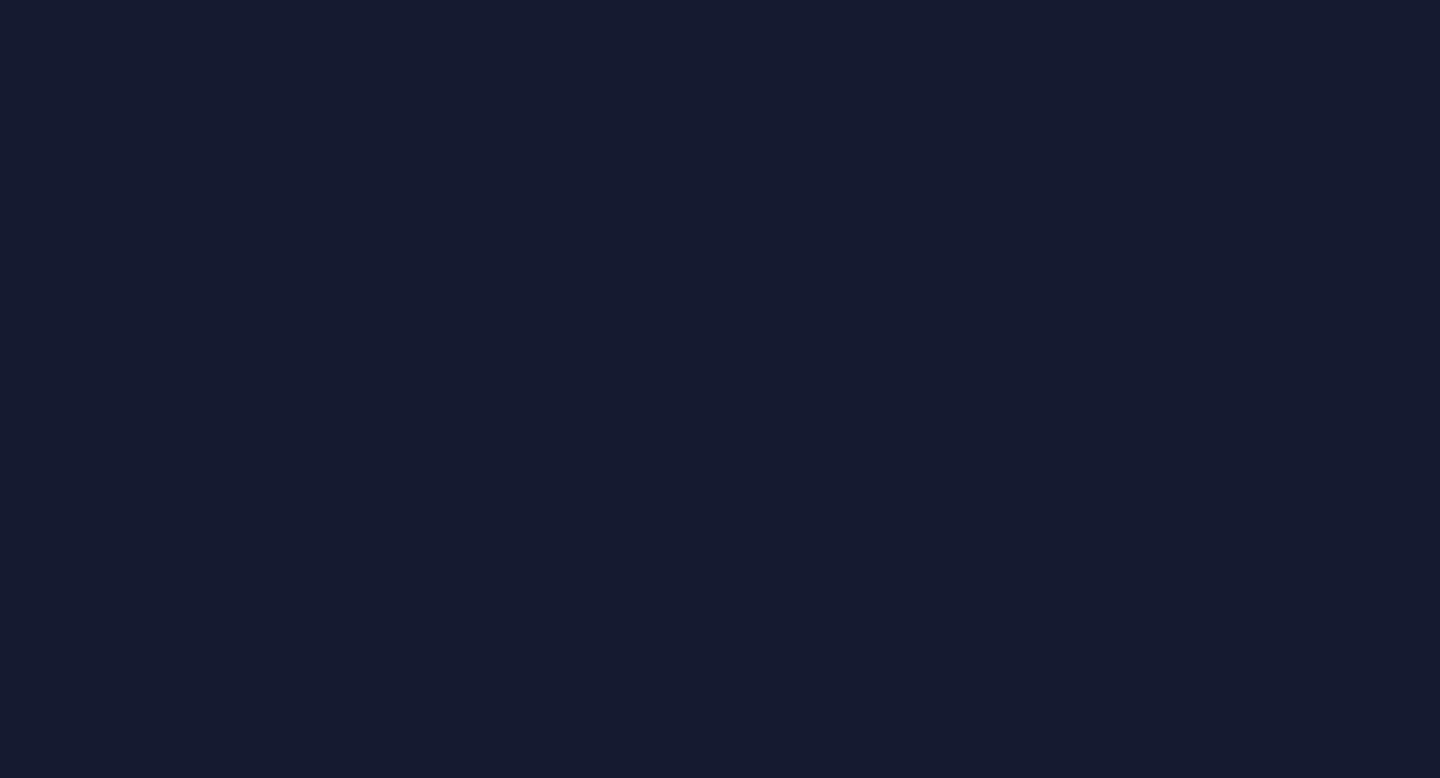 scroll, scrollTop: 0, scrollLeft: 0, axis: both 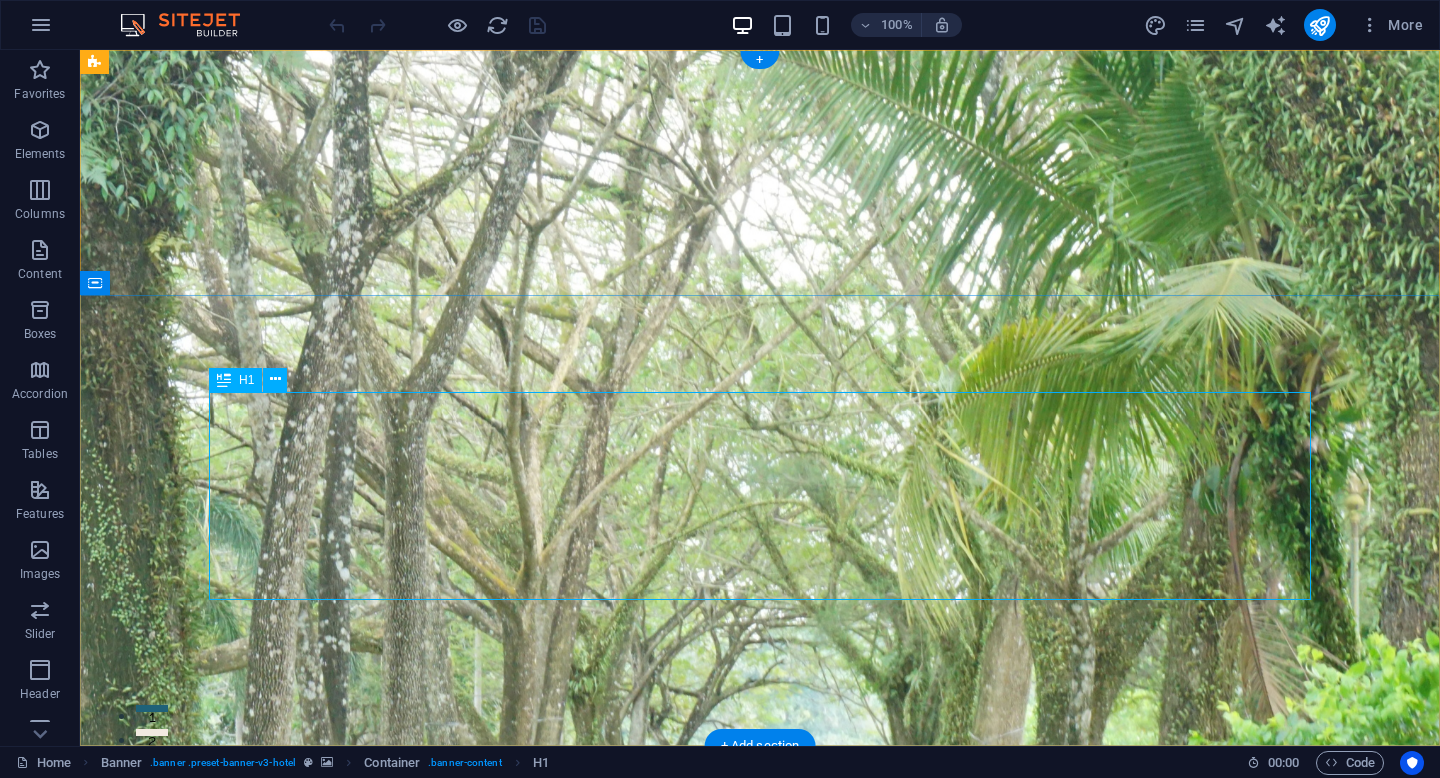 click on "MEMORY AT CLOUD AND AT HEART" at bounding box center (760, 1207) 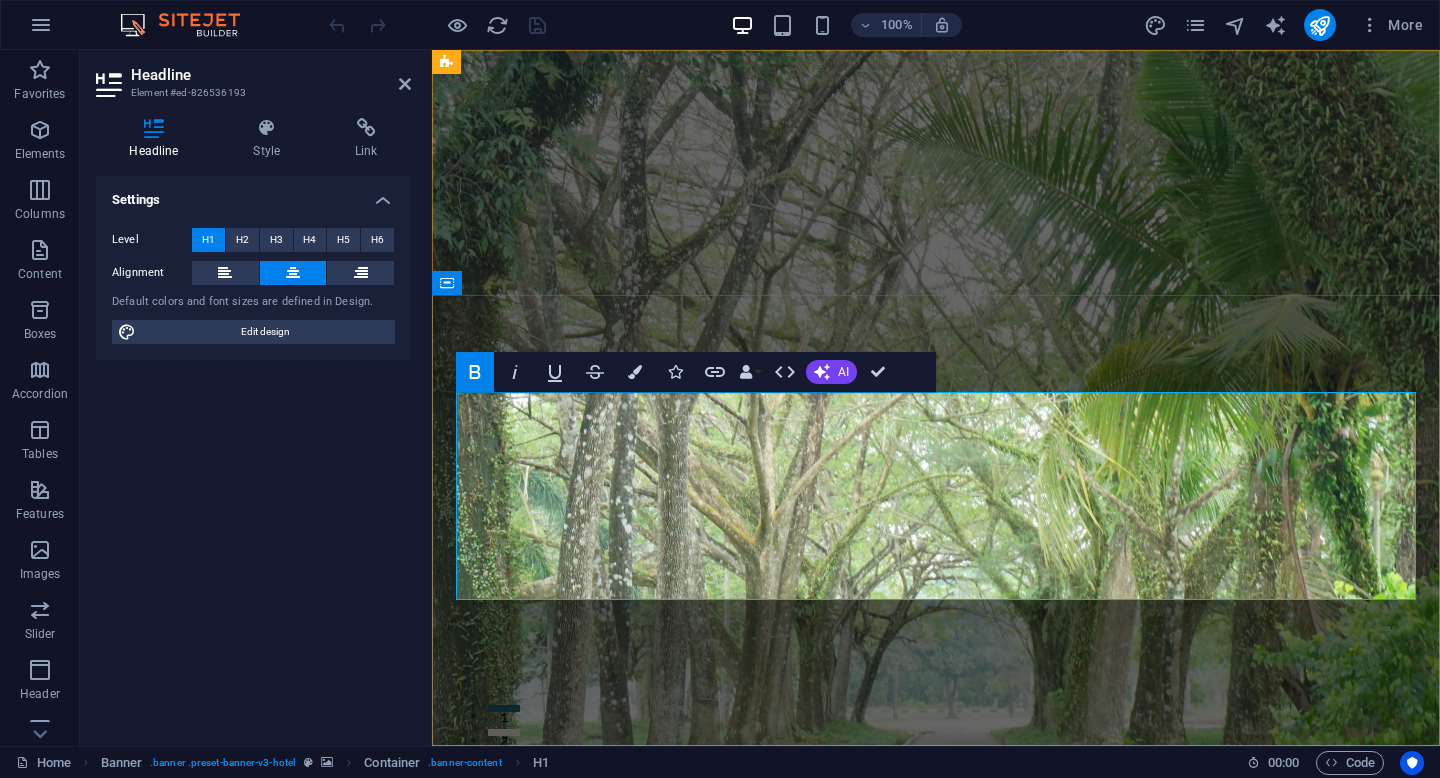 click on "MEMORY AT CLOUD AND AT HEART" at bounding box center (936, 1206) 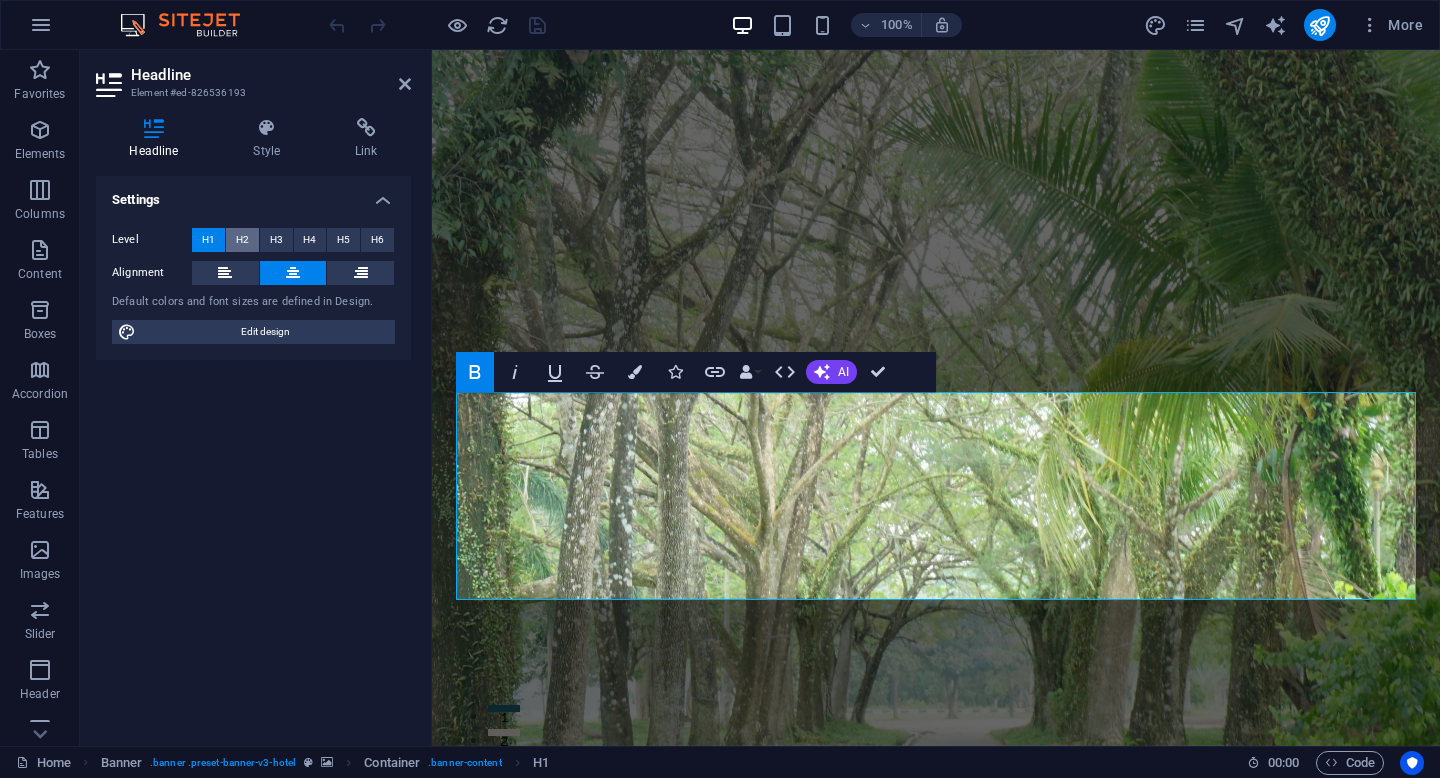 click on "H2" at bounding box center [242, 240] 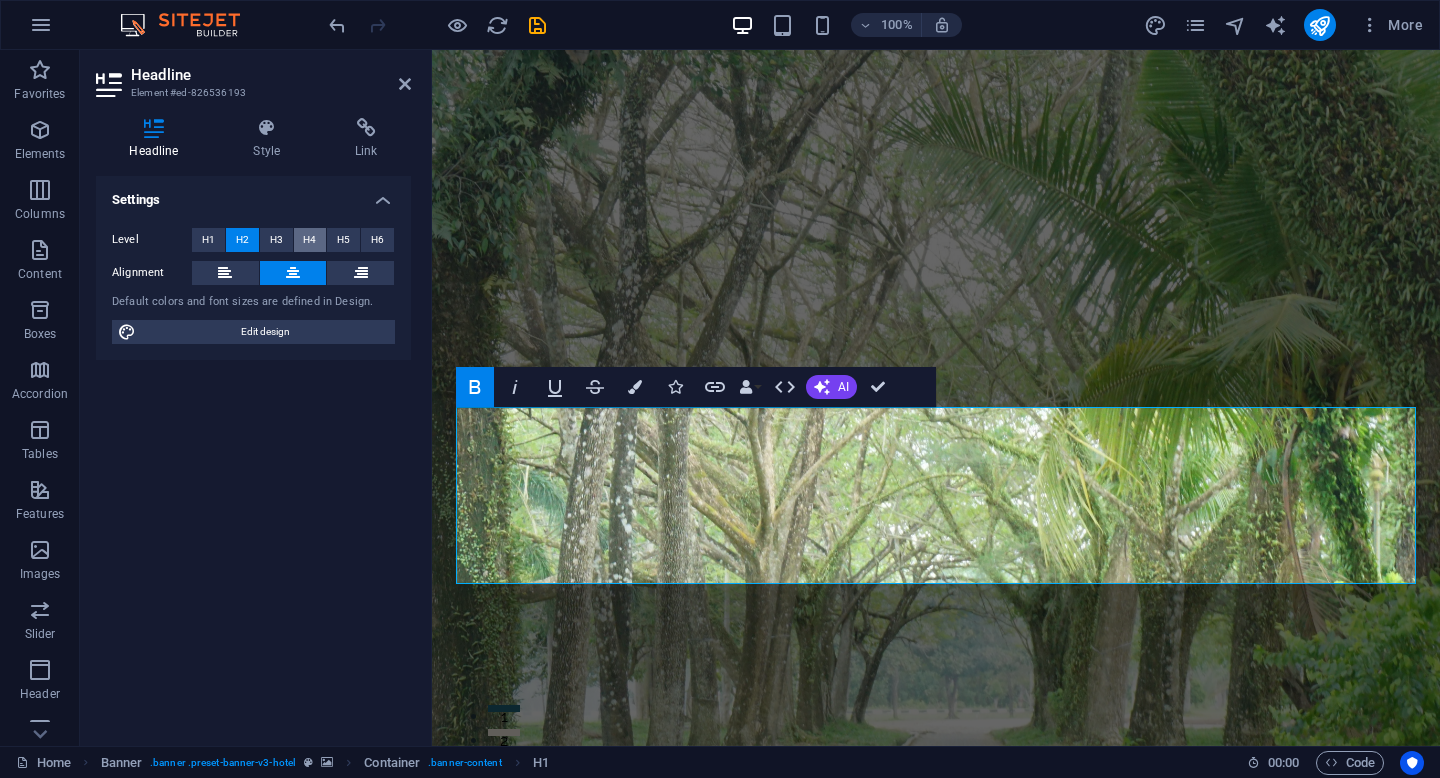 click on "H4" at bounding box center [310, 240] 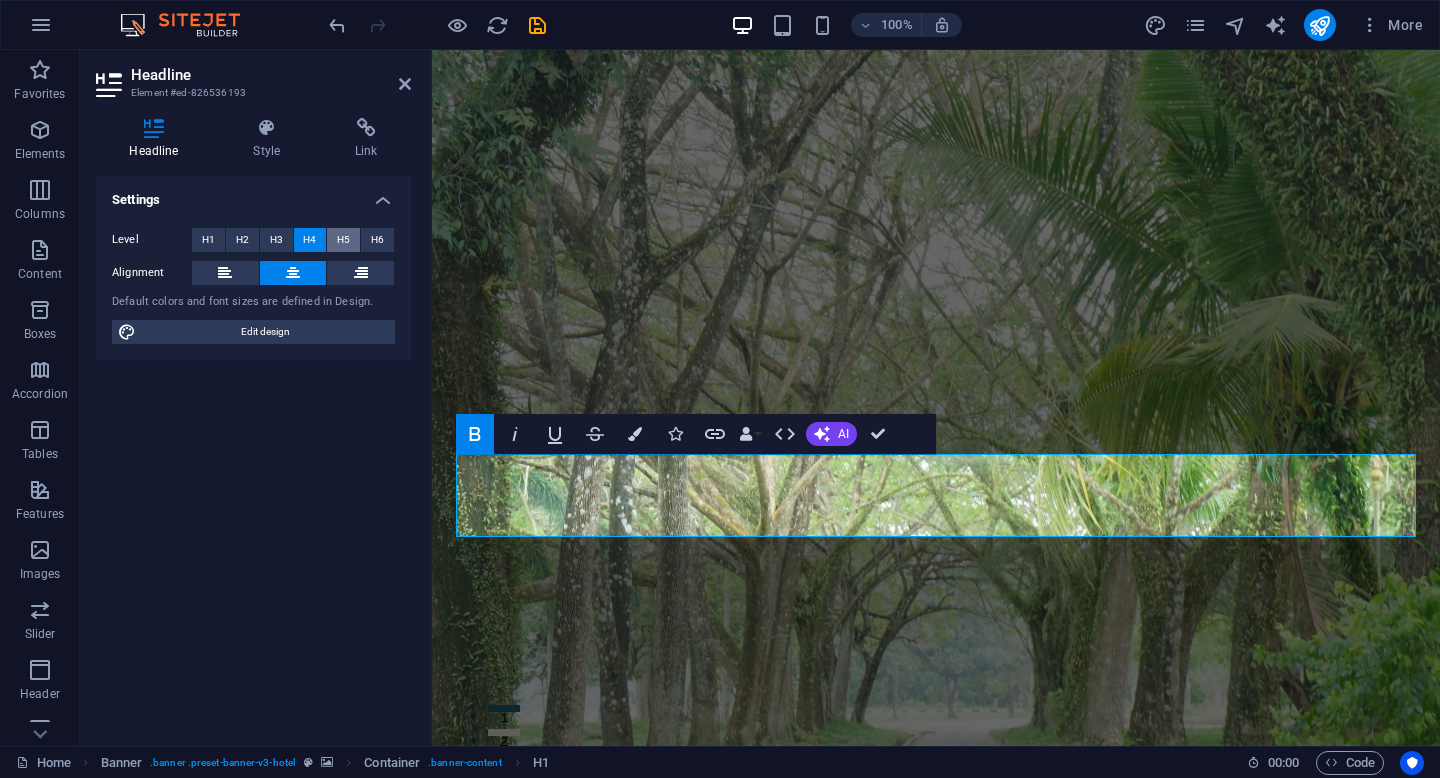 click on "H5" at bounding box center [343, 240] 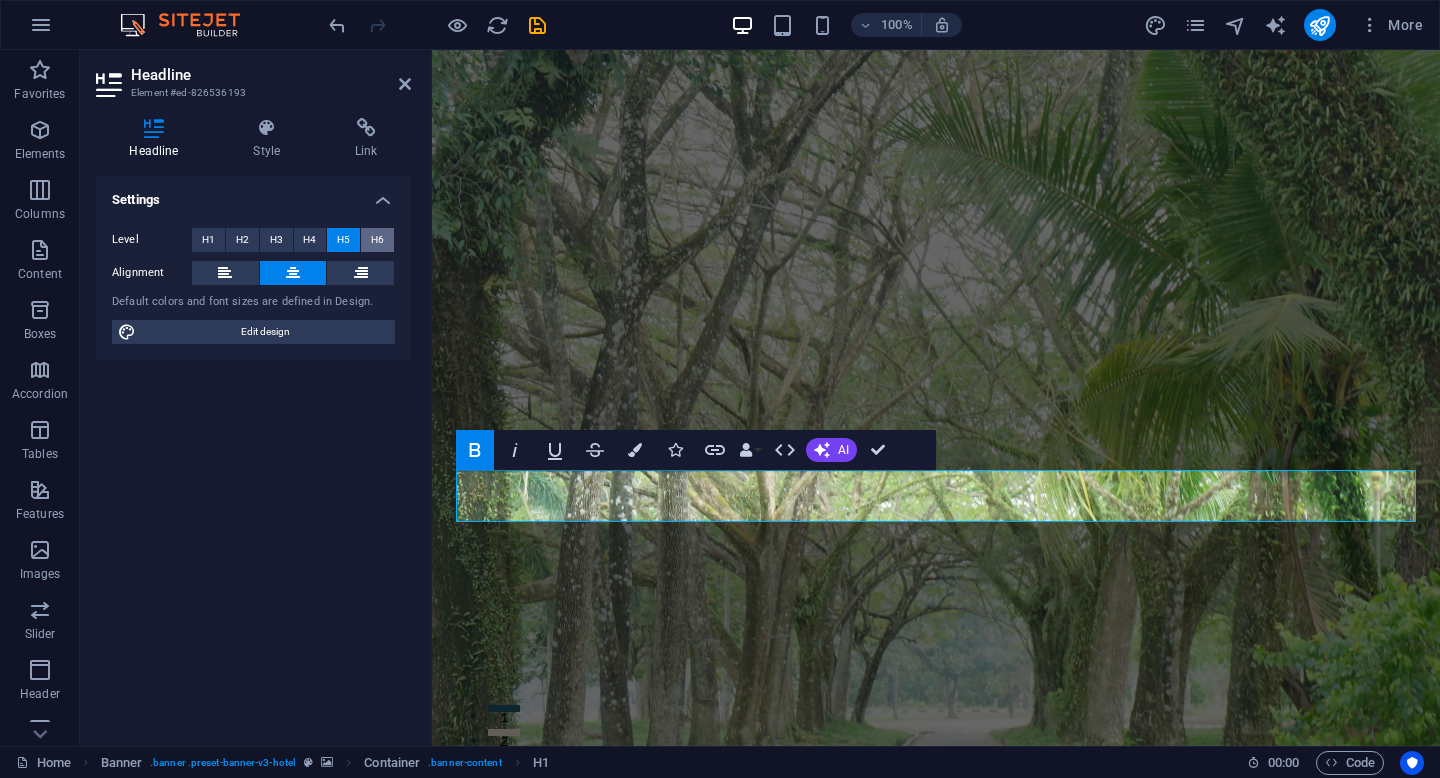 click on "H6" at bounding box center [377, 240] 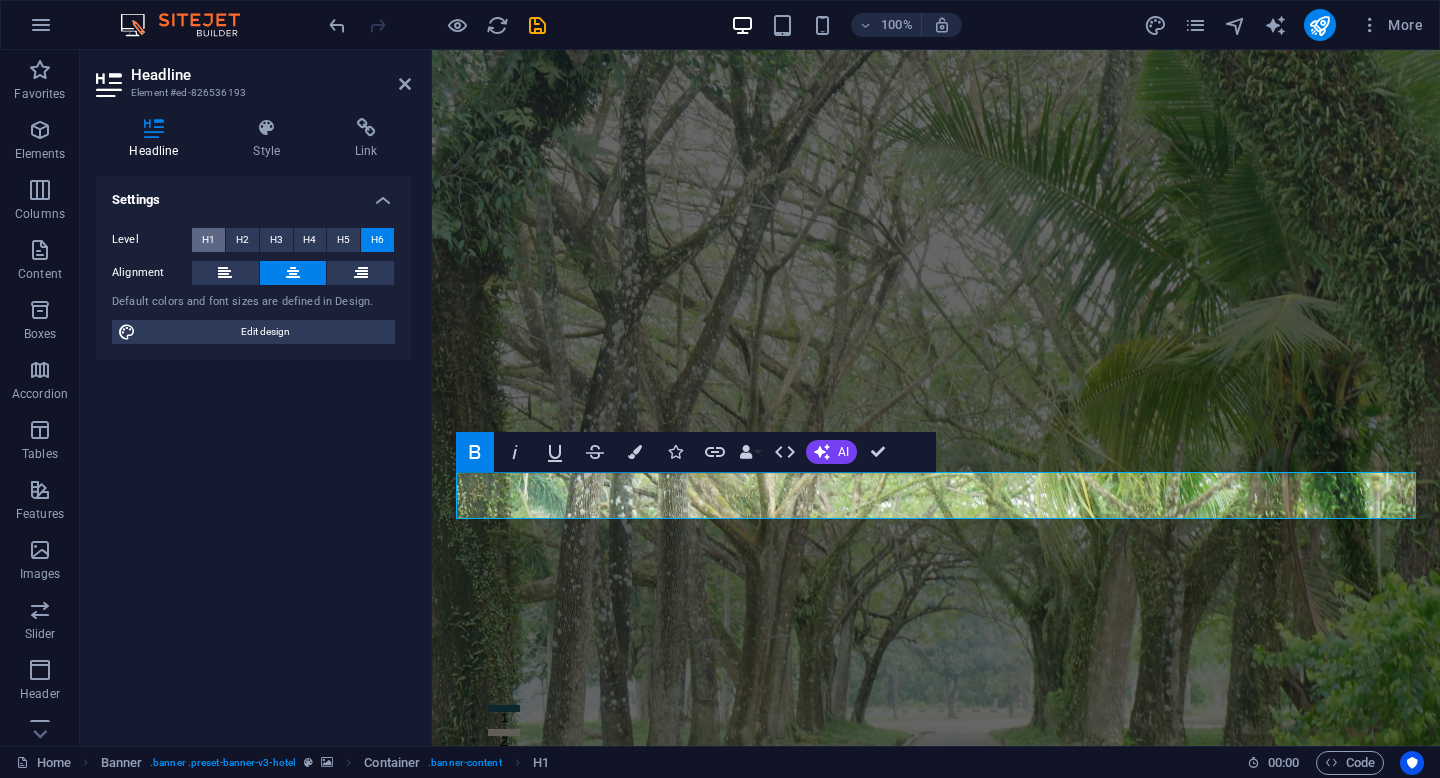 click on "H1" at bounding box center [208, 240] 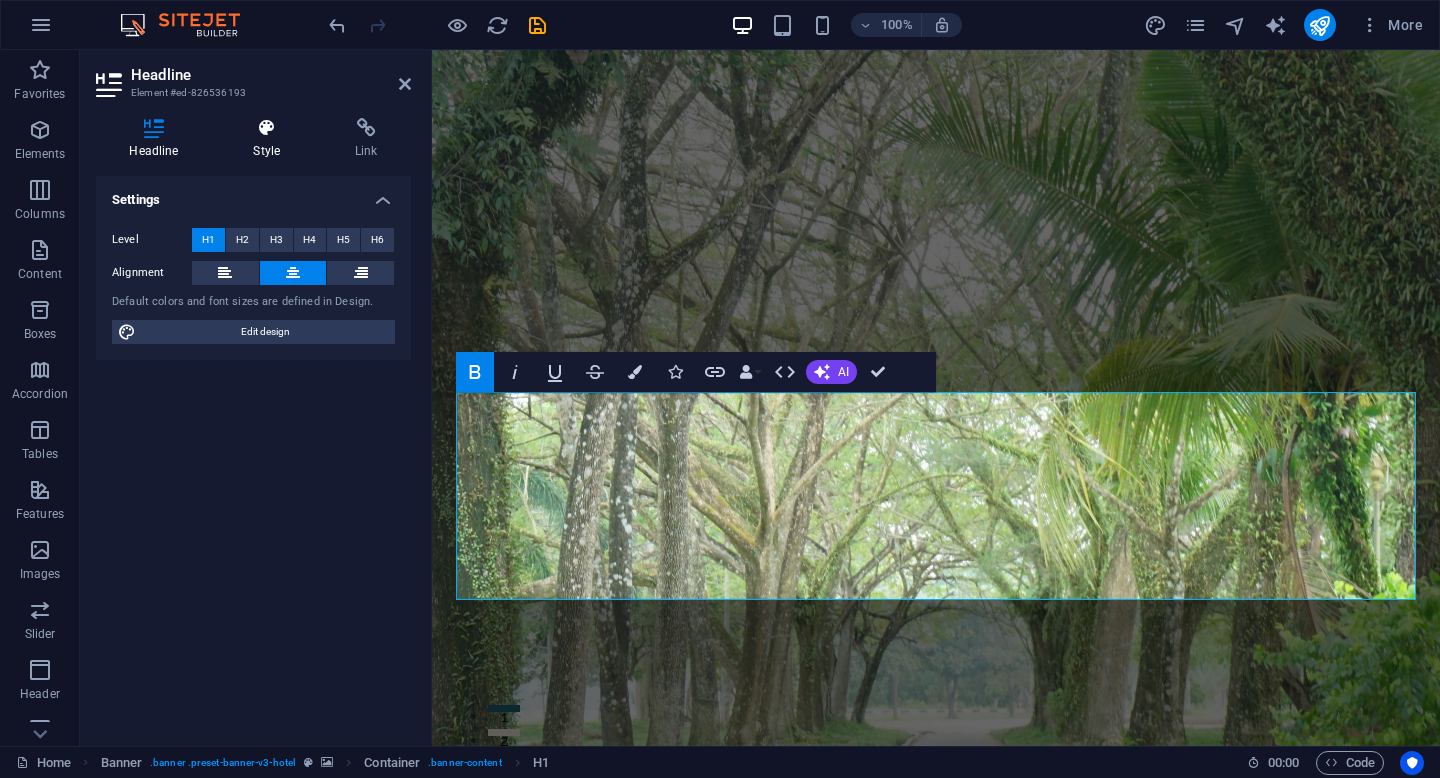 click at bounding box center [267, 128] 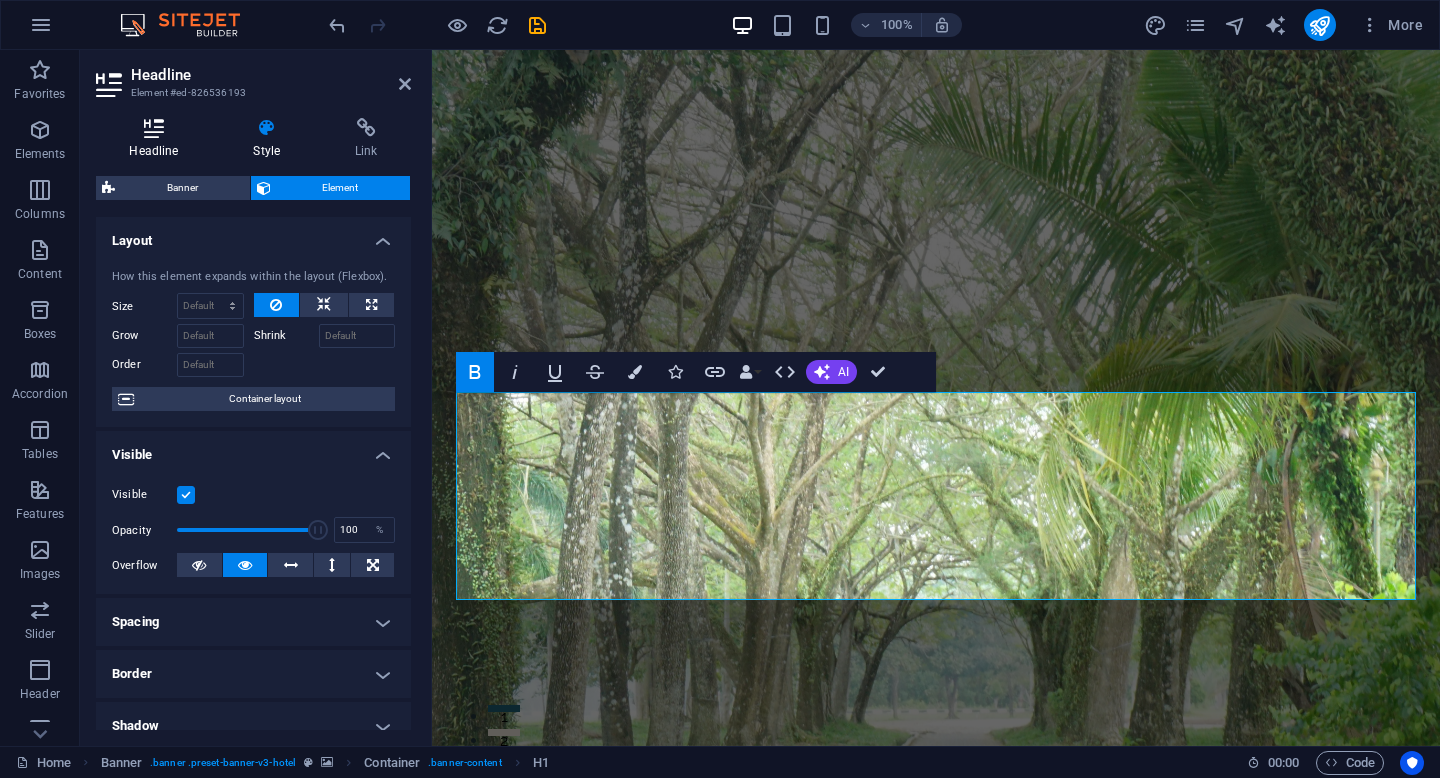 click at bounding box center [154, 128] 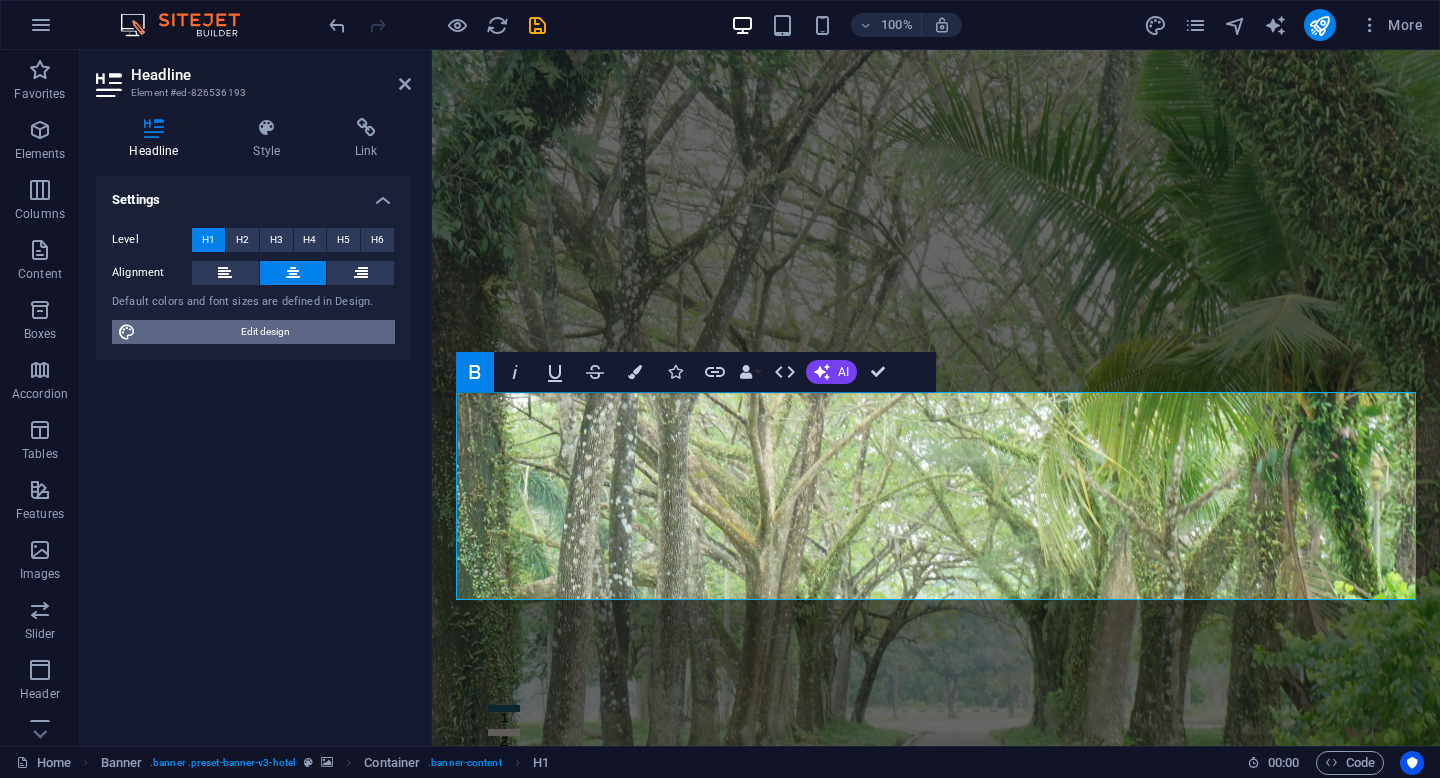 click on "Edit design" at bounding box center (265, 332) 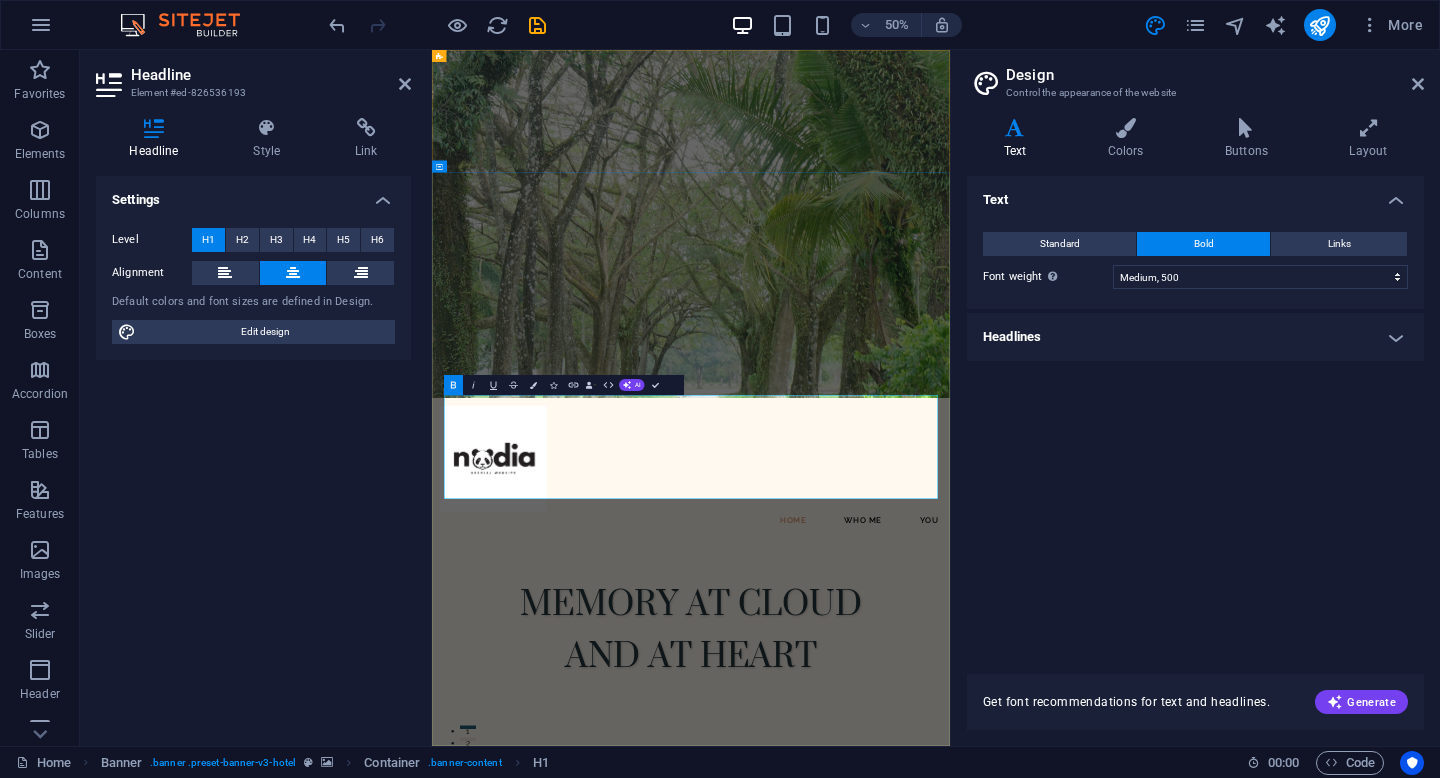click on "MEMORY AT CLOUD AND AT HEART" at bounding box center [950, 1206] 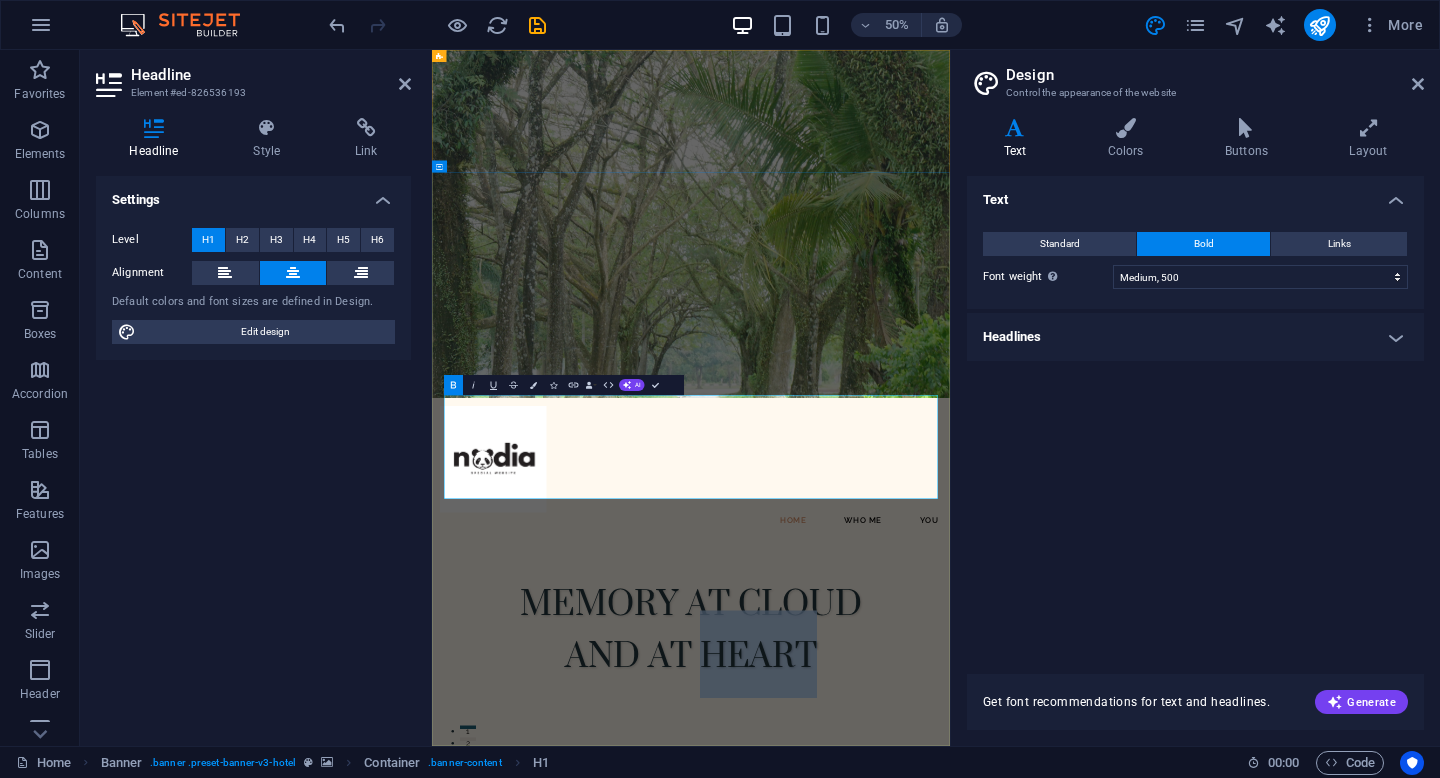 click on "MEMORY AT CLOUD AND AT HEART" at bounding box center (950, 1206) 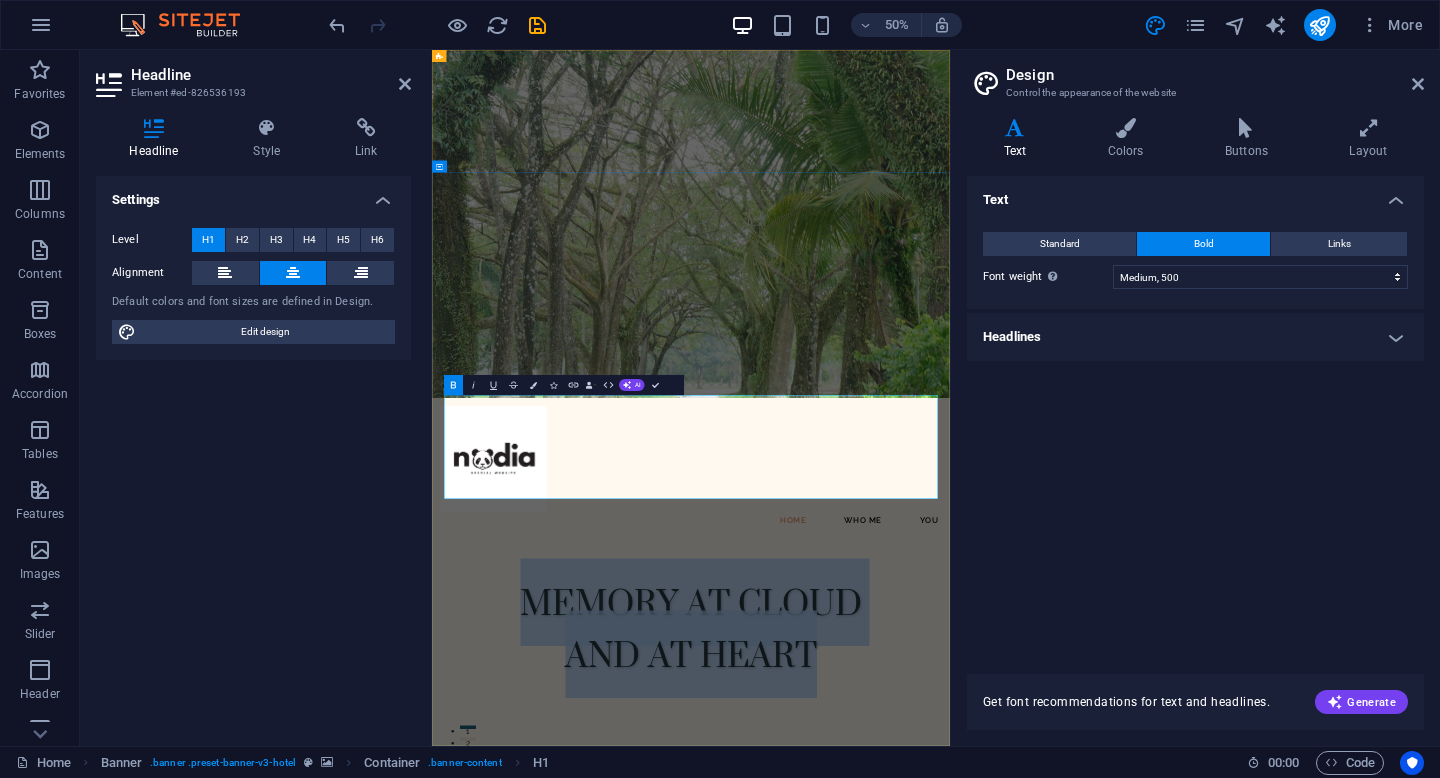 drag, startPoint x: 636, startPoint y: 789, endPoint x: 1432, endPoint y: 898, distance: 803.4283 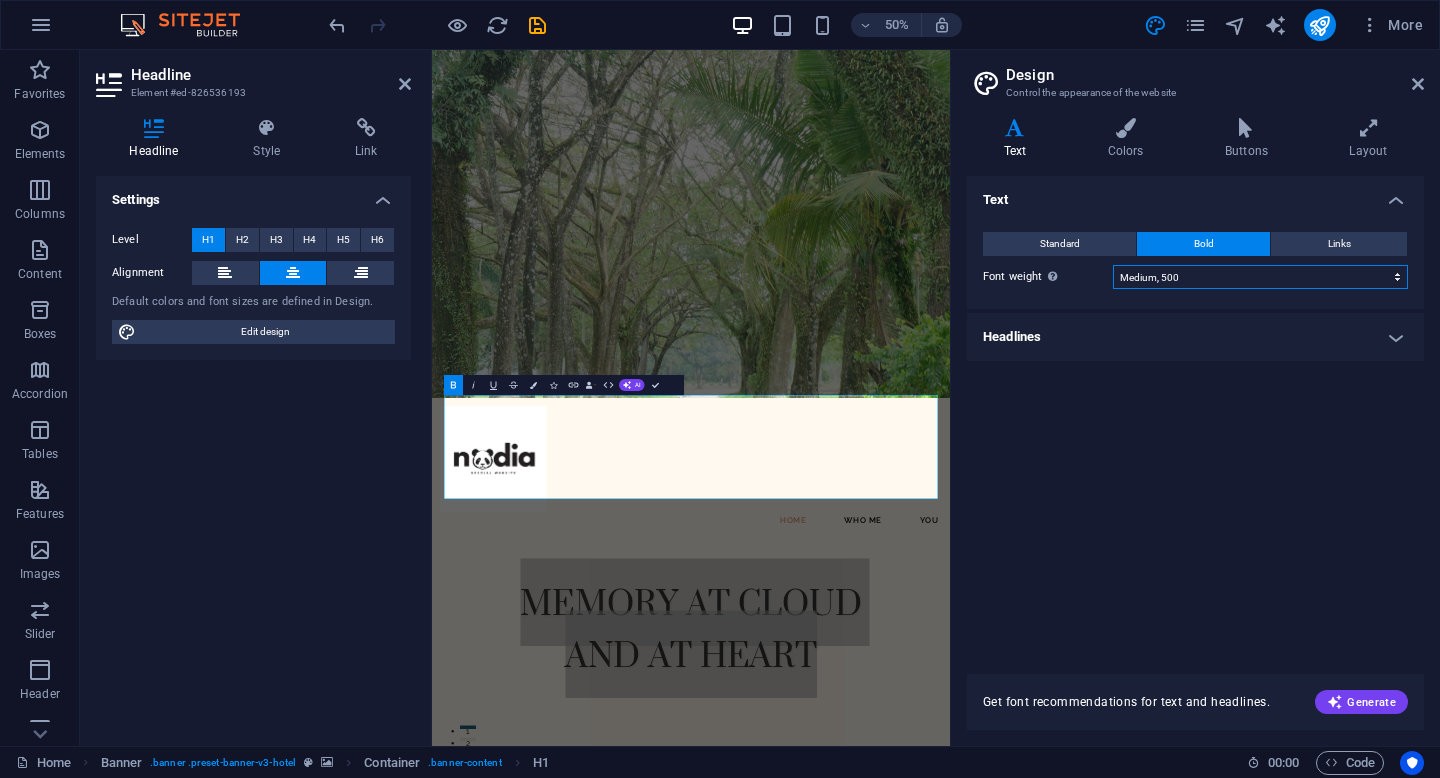 click on "Thin, 100 Extra-light, 200 Light, 300 Regular, 400 Medium, 500 Semi-bold, 600 Bold, 700 Extra-bold, 800 Black, 900" at bounding box center (1260, 277) 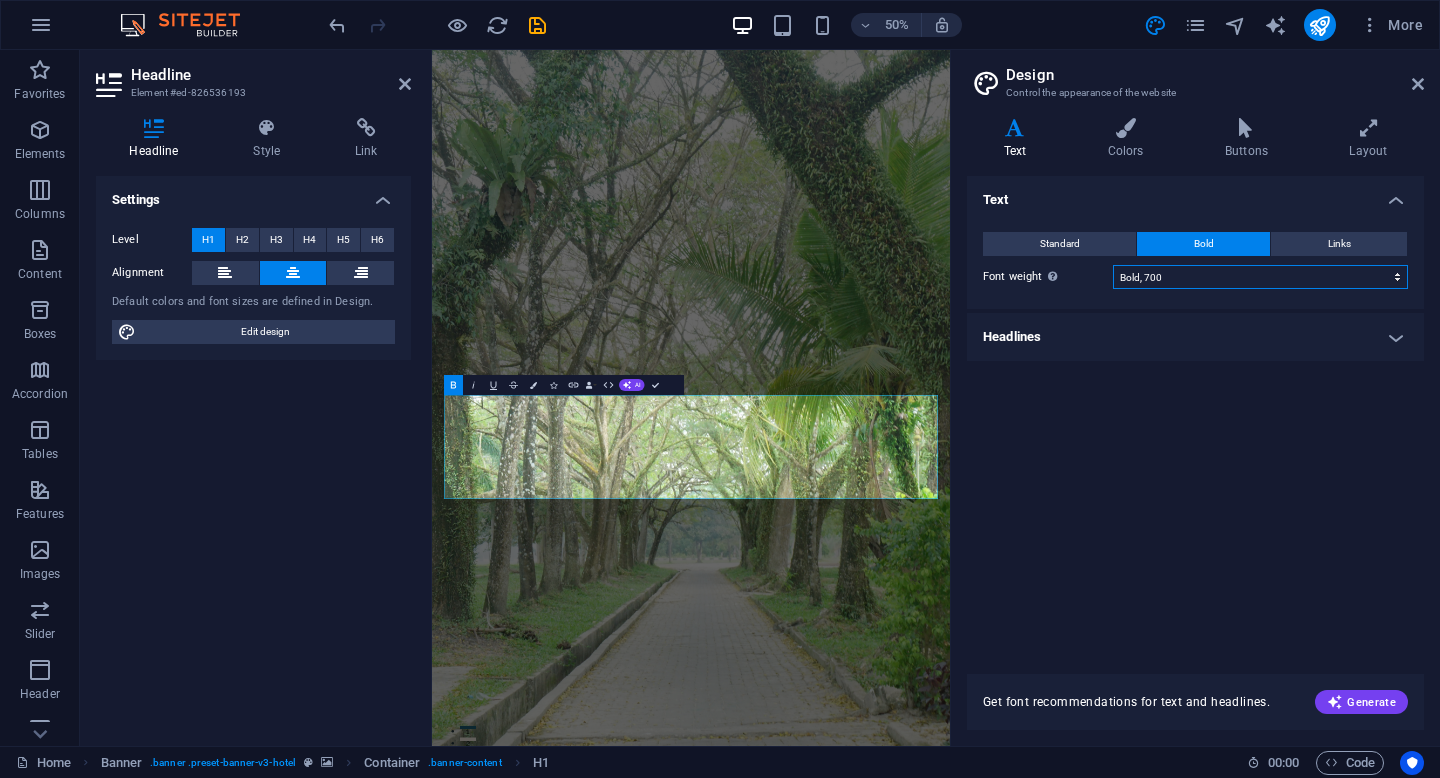 click on "Thin, 100 Extra-light, 200 Light, 300 Regular, 400 Medium, 500 Semi-bold, 600 Bold, 700 Extra-bold, 800 Black, 900" at bounding box center [1260, 277] 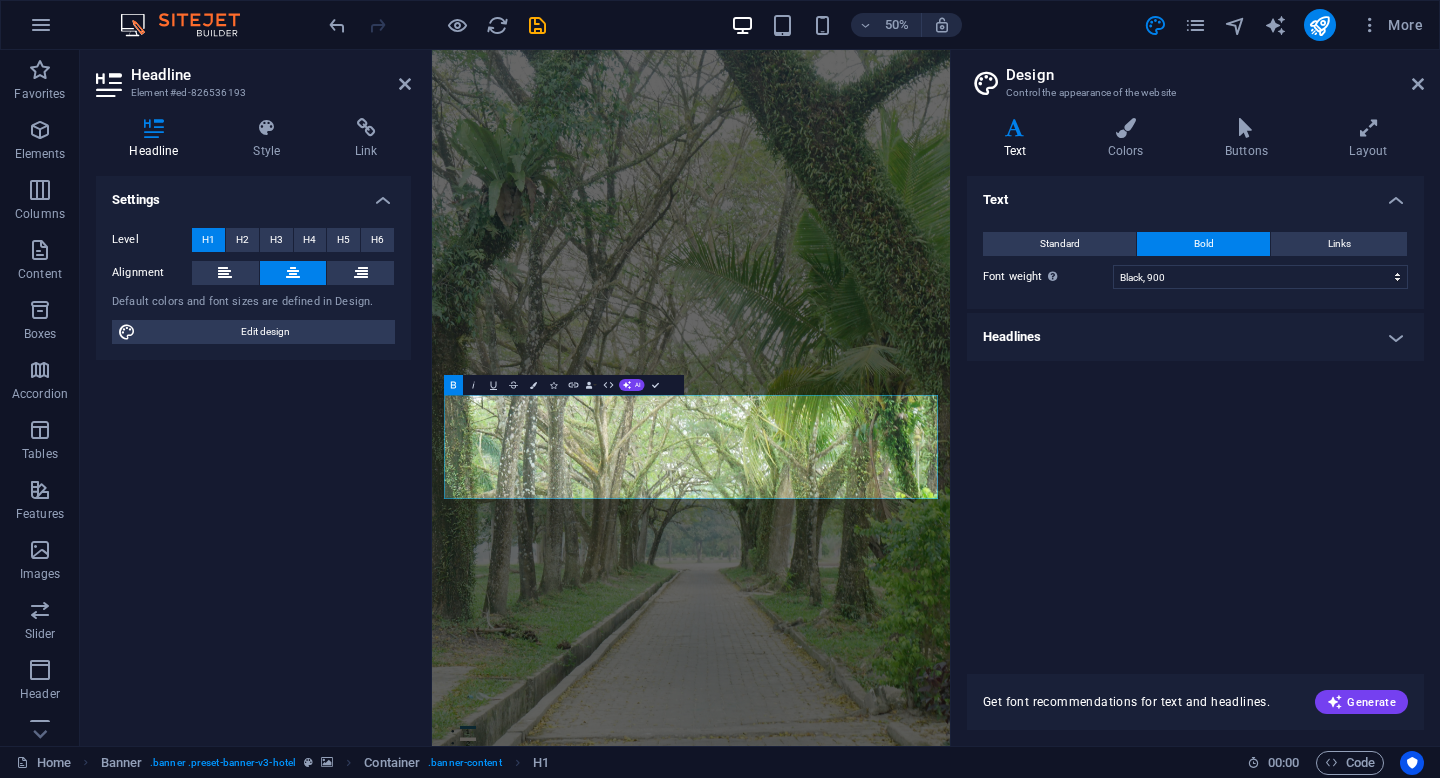click on "Text Standard Bold Links Font color Font Raleway Font size 16 rem px Line height 1.5 Font weight To display the font weight correctly, it may need to be enabled.  Manage Fonts Thin, 100 Extra-light, 200 Light, 300 Regular, 400 Medium, 500 Semi-bold, 600 Bold, 700 Extra-bold, 800 Black, 900 Letter spacing 0 rem px Font style Text transform Tt TT tt Text align Font weight To display the font weight correctly, it may need to be enabled.  Manage Fonts Thin, 100 Extra-light, 200 Light, 300 Regular, 400 Medium, 500 Semi-bold, 600 Bold, 700 Extra-bold, 800 Black, 900 Default Hover / Active Font color Font color Decoration None Decoration None Transition duration 0.3 s Transition function Ease Ease In Ease Out Ease In/Ease Out Linear Headlines All H1 / Textlogo H2 H3 H4 H5 H6 Font color Font Suranna Line height 1.3 Font weight To display the font weight correctly, it may need to be enabled.  Manage Fonts Thin, 100 Extra-light, 200 Light, 300 Regular, 400 Medium, 500 Semi-bold, 600 Bold, 700 Extra-bold, 800 Black, 900" at bounding box center [1195, 413] 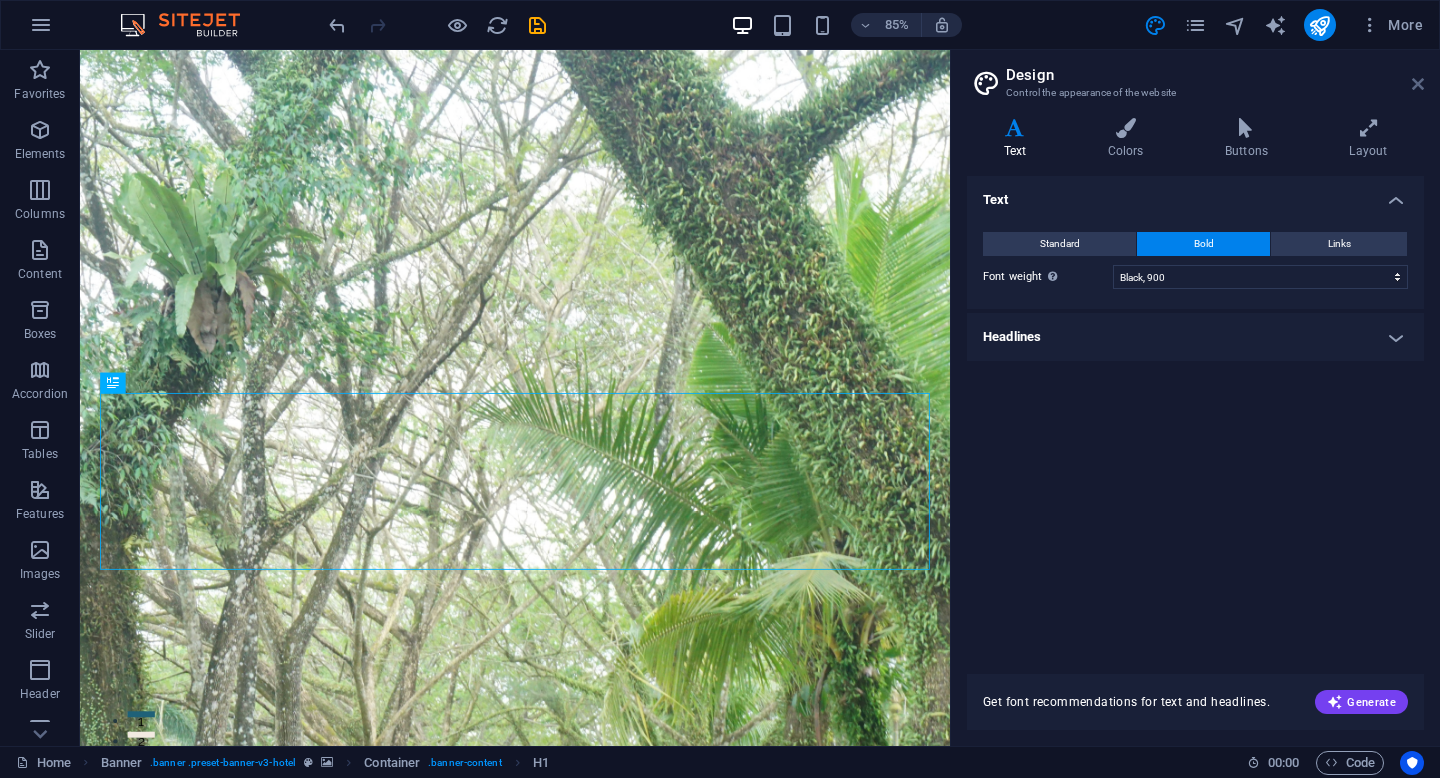 click at bounding box center [1418, 84] 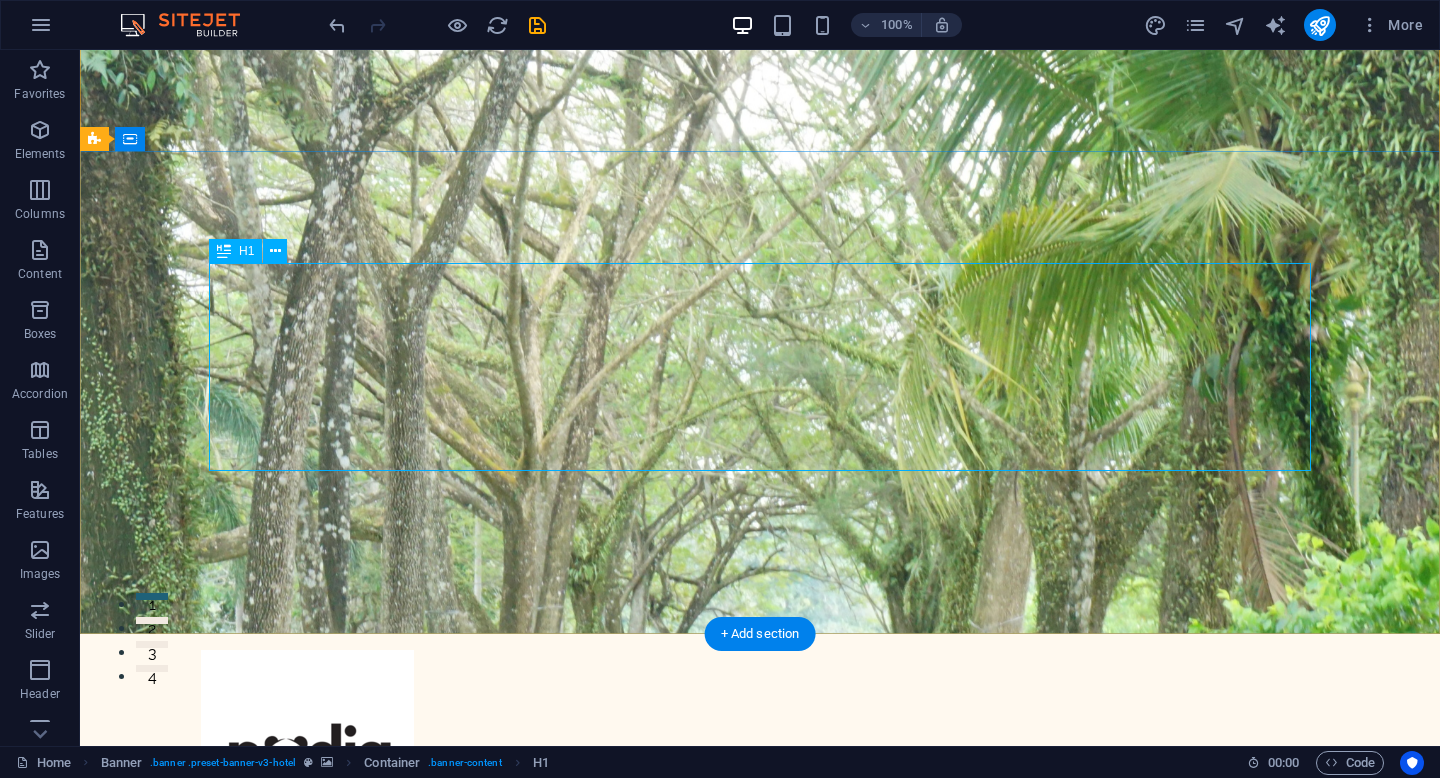 scroll, scrollTop: 0, scrollLeft: 0, axis: both 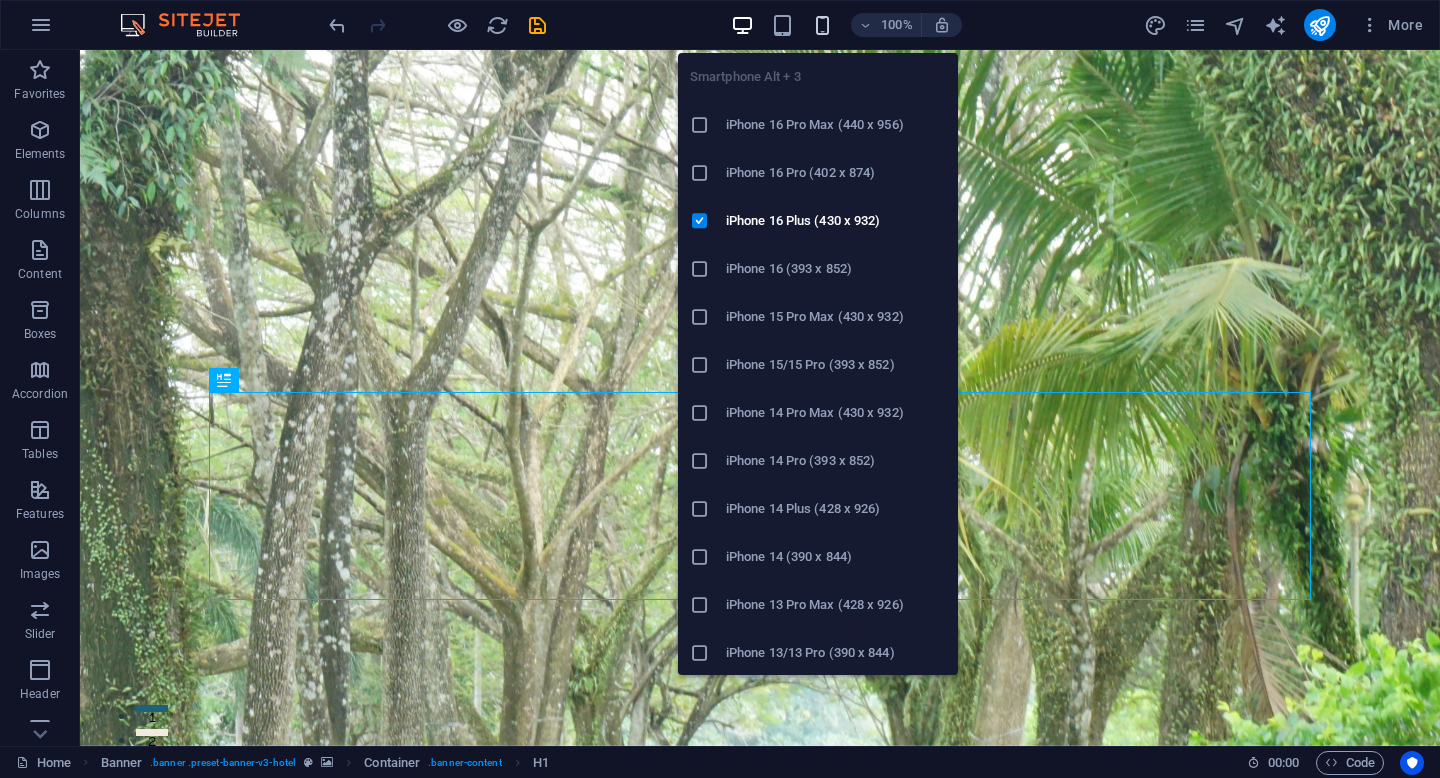 click at bounding box center (822, 25) 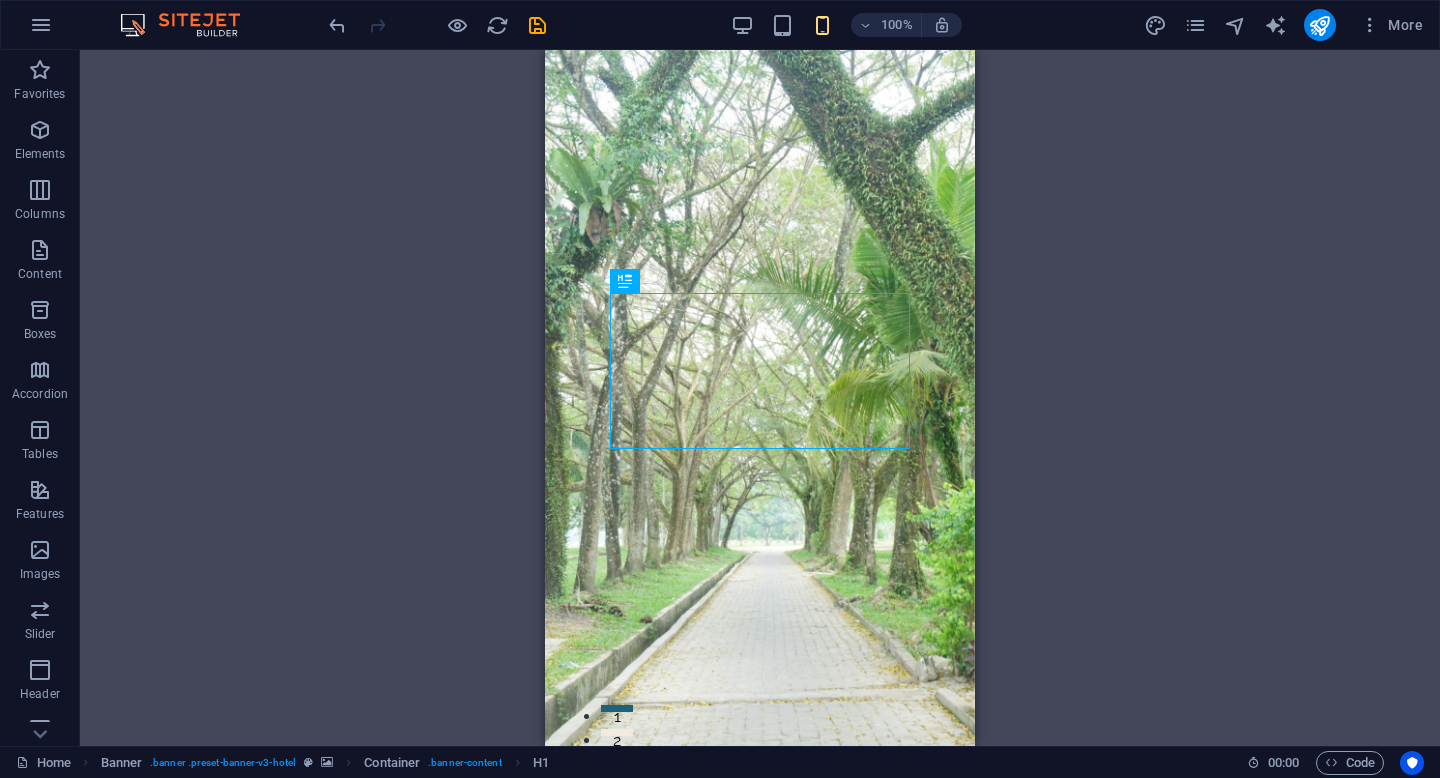 click on "Drag here to replace the existing content. Press “Ctrl” if you want to create a new element.
Container   H1   Banner   Container   Spacer   Text   Image slider columns   Audio   Spacer   H2   Banner   Menu Bar" at bounding box center [760, 398] 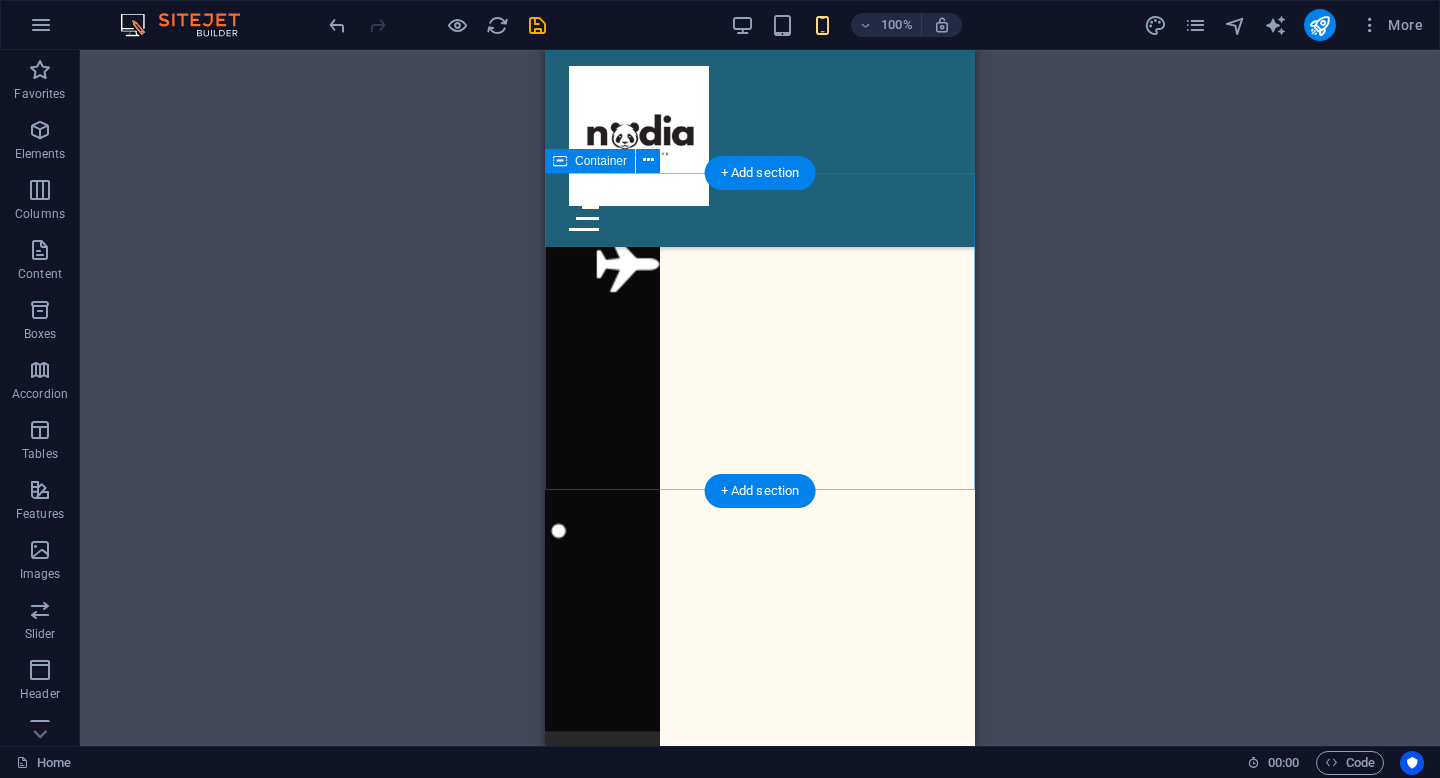 scroll, scrollTop: 1250, scrollLeft: 0, axis: vertical 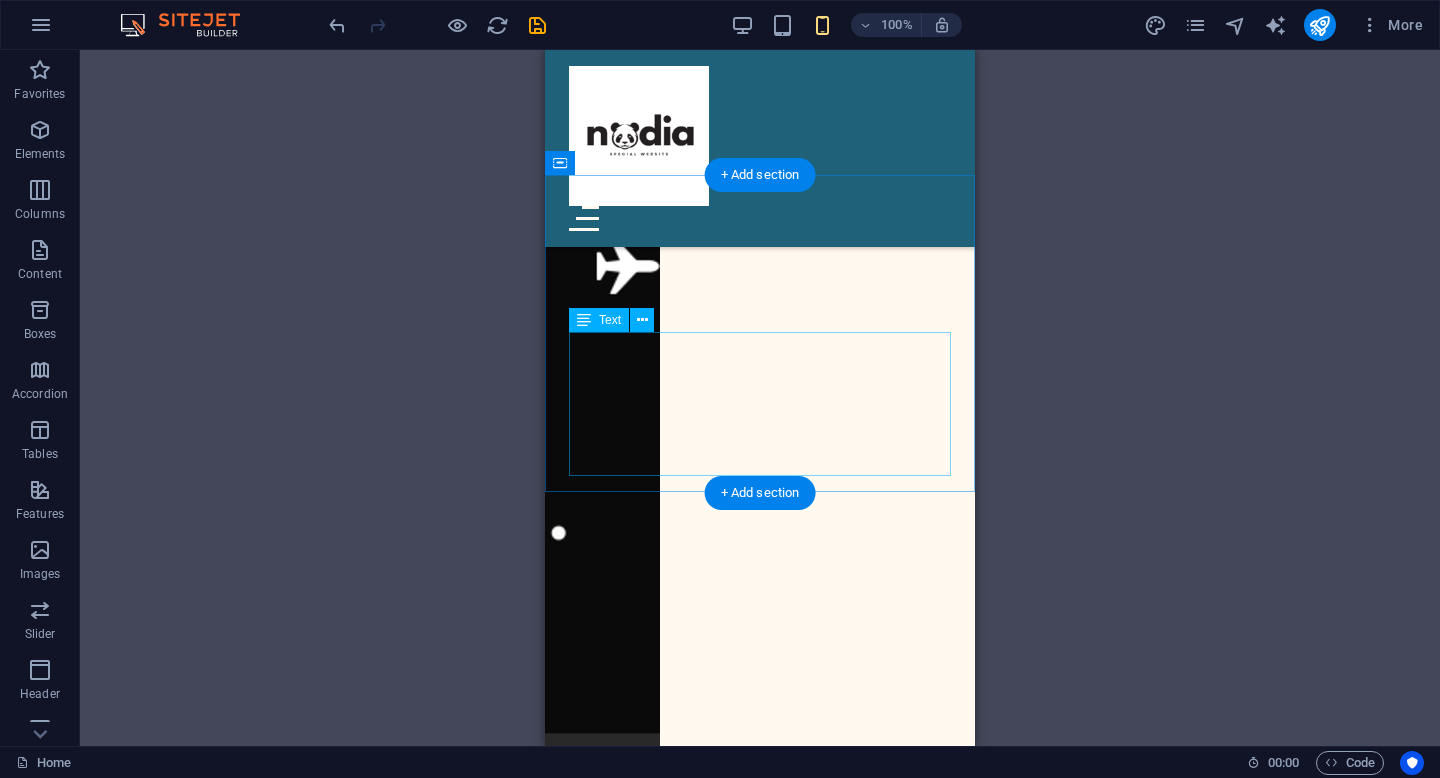 click on "Maaf yaa, fotonya ga bener'' hilang dari hp dan laptop, tapi tersimpan rapi di cloud memori yang akan susah untuk di hapus  bukan untuk nahan supaya ga lupa, tapi emang [NAME] susah untuk di hapus memori nya" at bounding box center [760, 930] 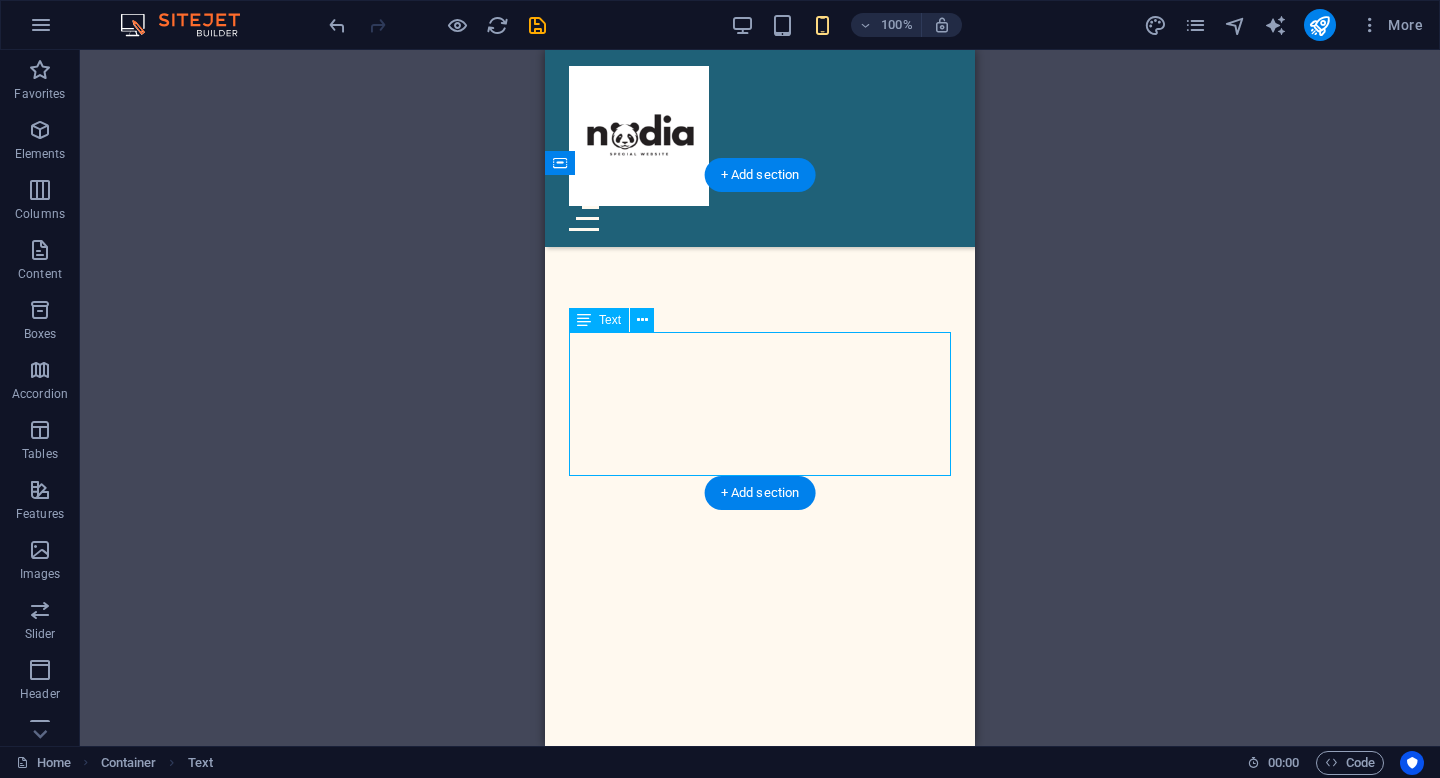click on "Maaf yaa, fotonya ga bener'' hilang dari hp dan laptop, tapi tersimpan rapi di cloud memori yang akan susah untuk di hapus  bukan untuk nahan supaya ga lupa, tapi emang [NAME] susah untuk di hapus memori nya" at bounding box center [760, 921] 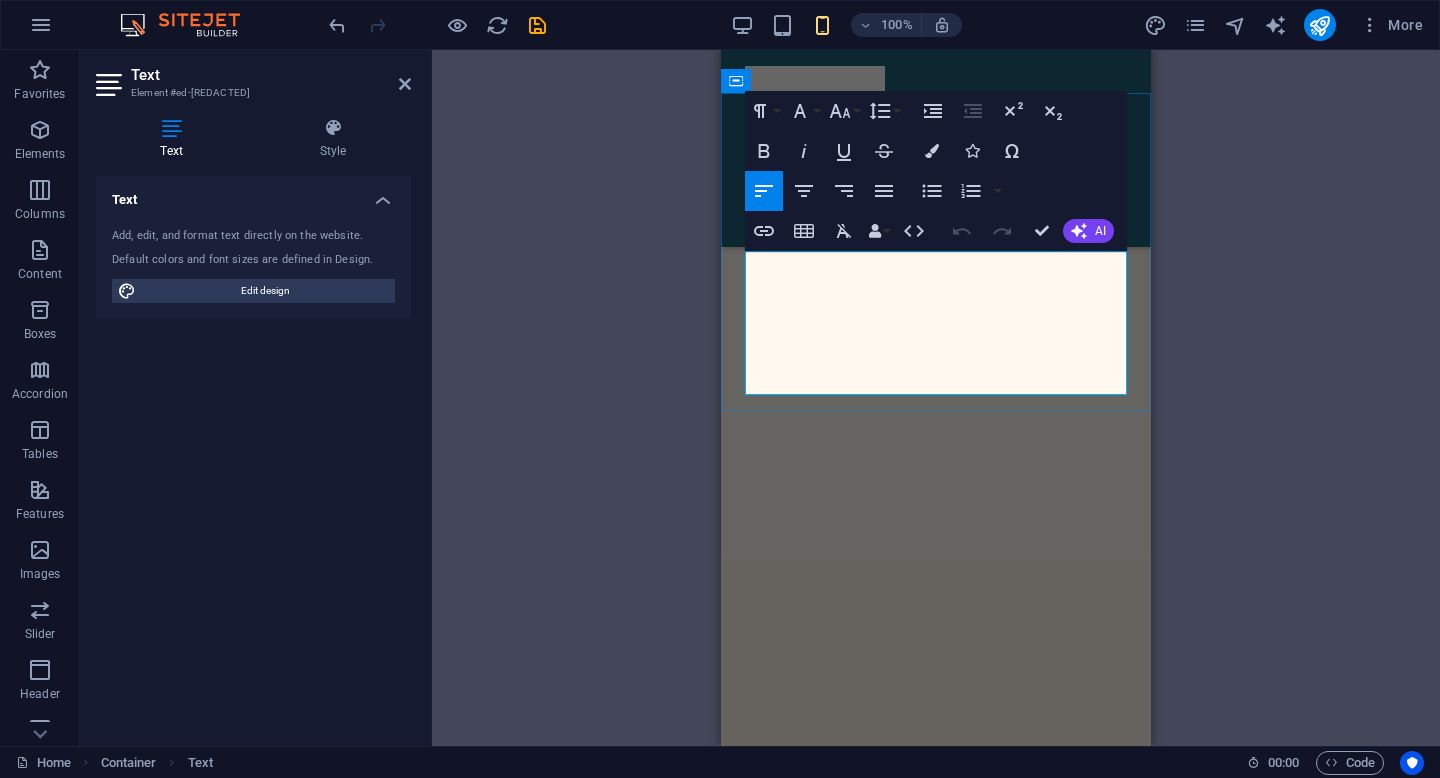 scroll, scrollTop: 1158, scrollLeft: 0, axis: vertical 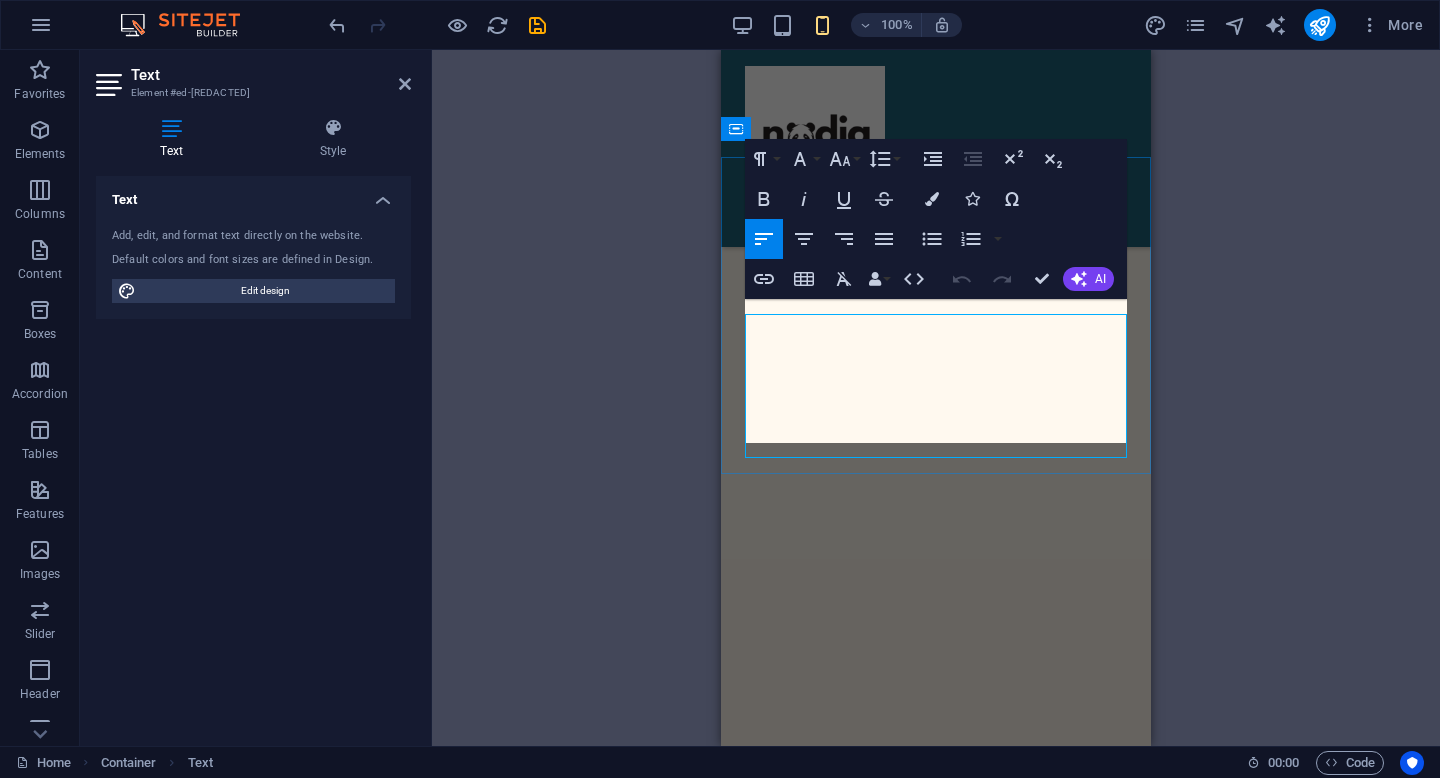 click on "Maaf yaa, fotonya ga bener'' hilang dari hp dan laptop, tapi tersimpan rapi di cloud memori yang akan susah untuk di hapus" at bounding box center (936, 862) 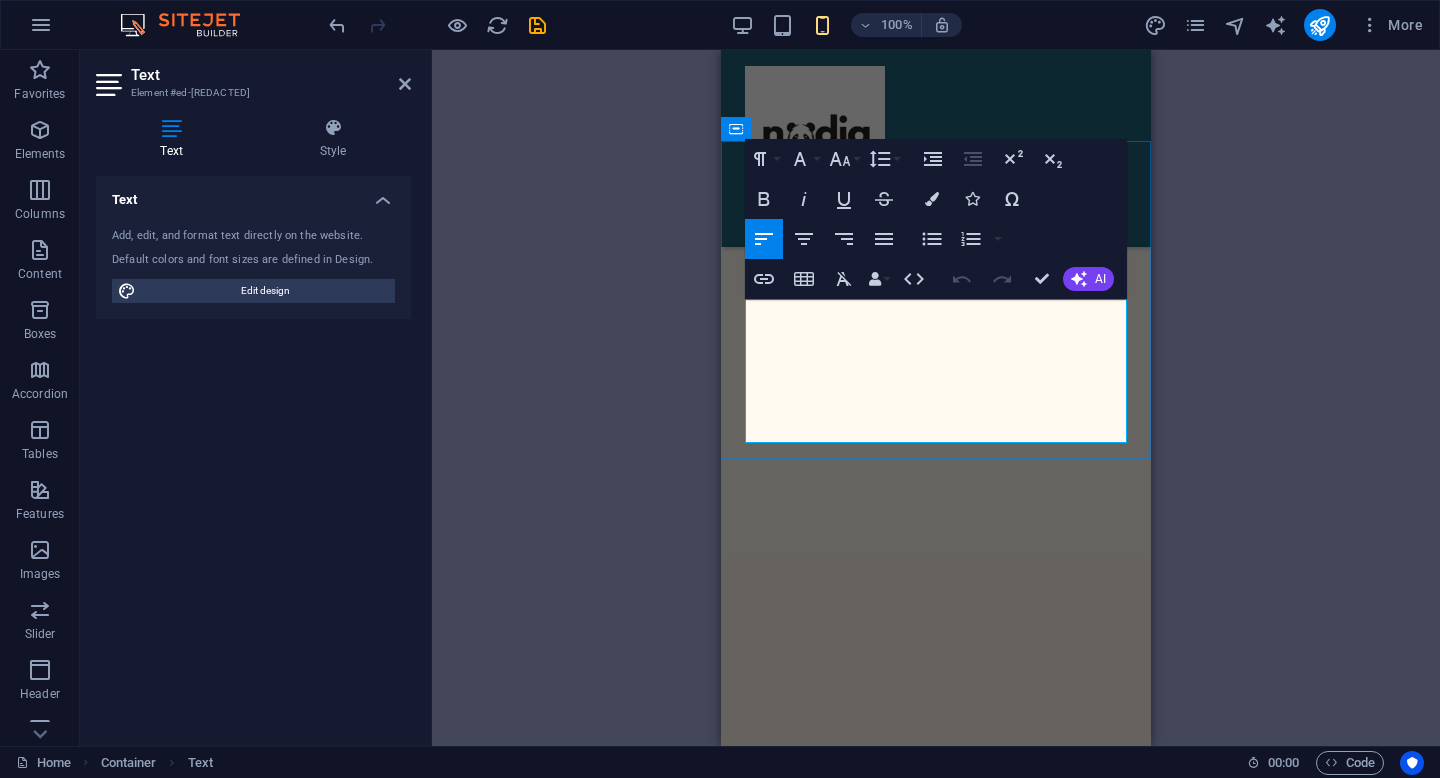type 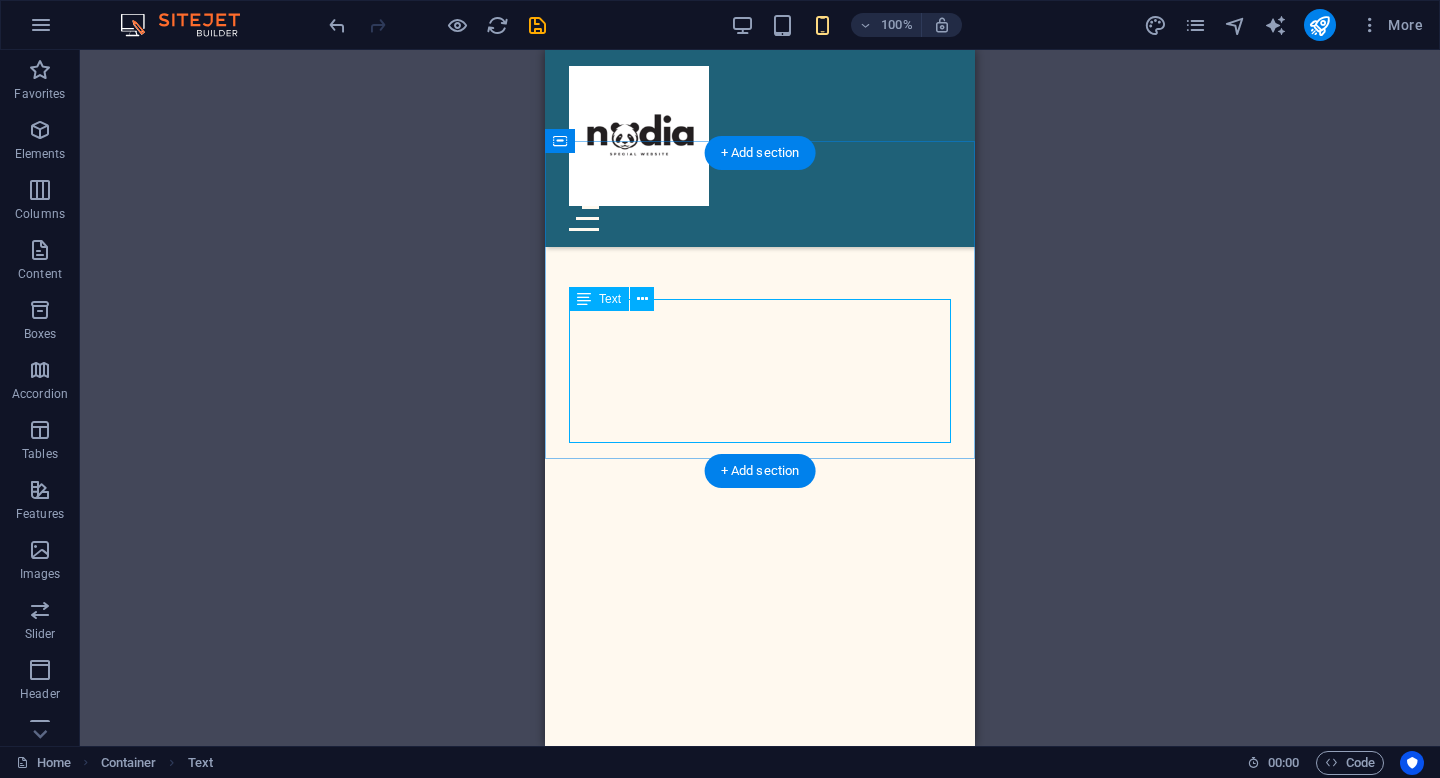 click on "Maaf yaa, fotonya ga benar'' hilang dari hp dan laptop, tapi tersimpan rapi di cloud memori yang akan susah untuk di hapus  bukan untuk nahan supaya ga lupa, tapi emang [NAME] susah untuk di hapus memori nya" at bounding box center [760, 910] 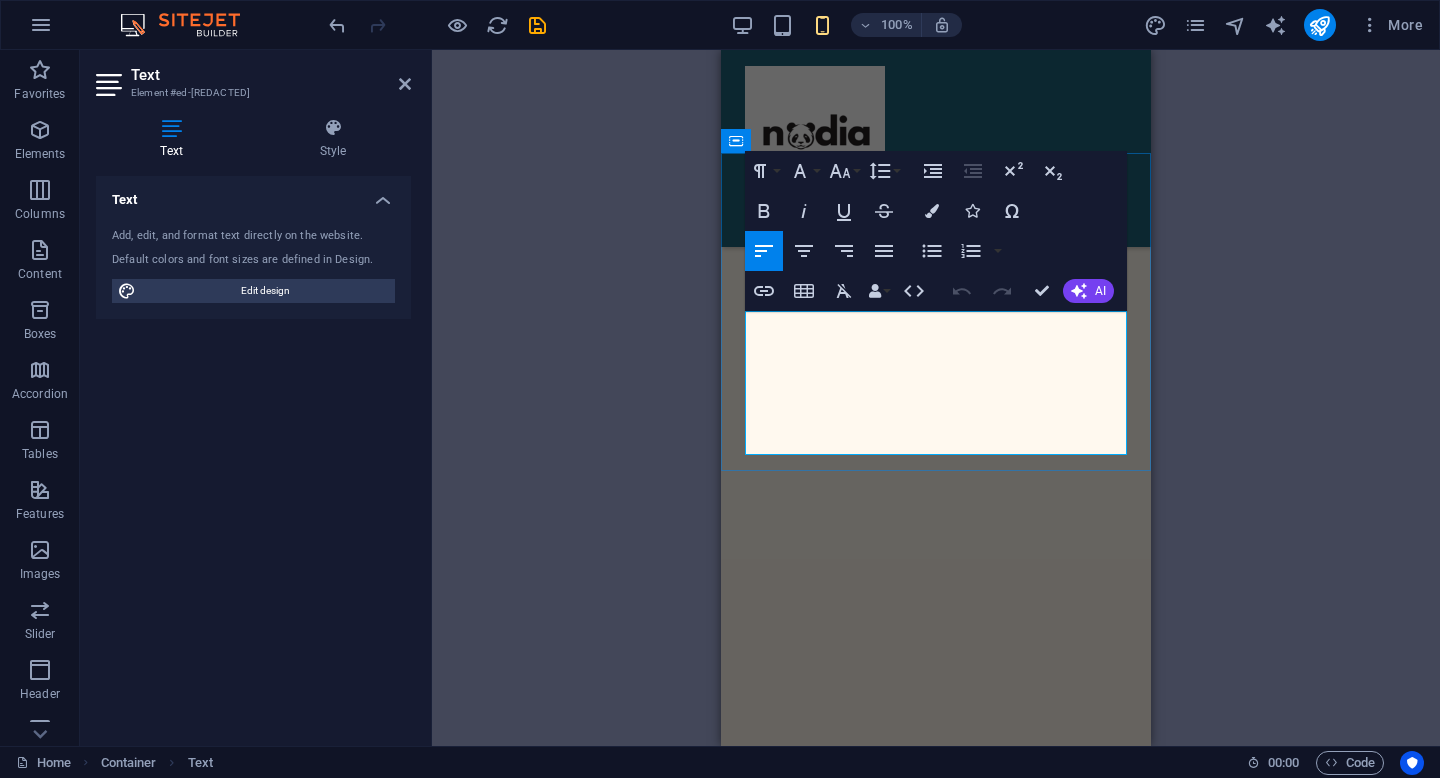 click on "bukan untuk nahan supaya ga lupa, tapi emang [NAME] susah untuk di hapus memori nya" at bounding box center (936, 958) 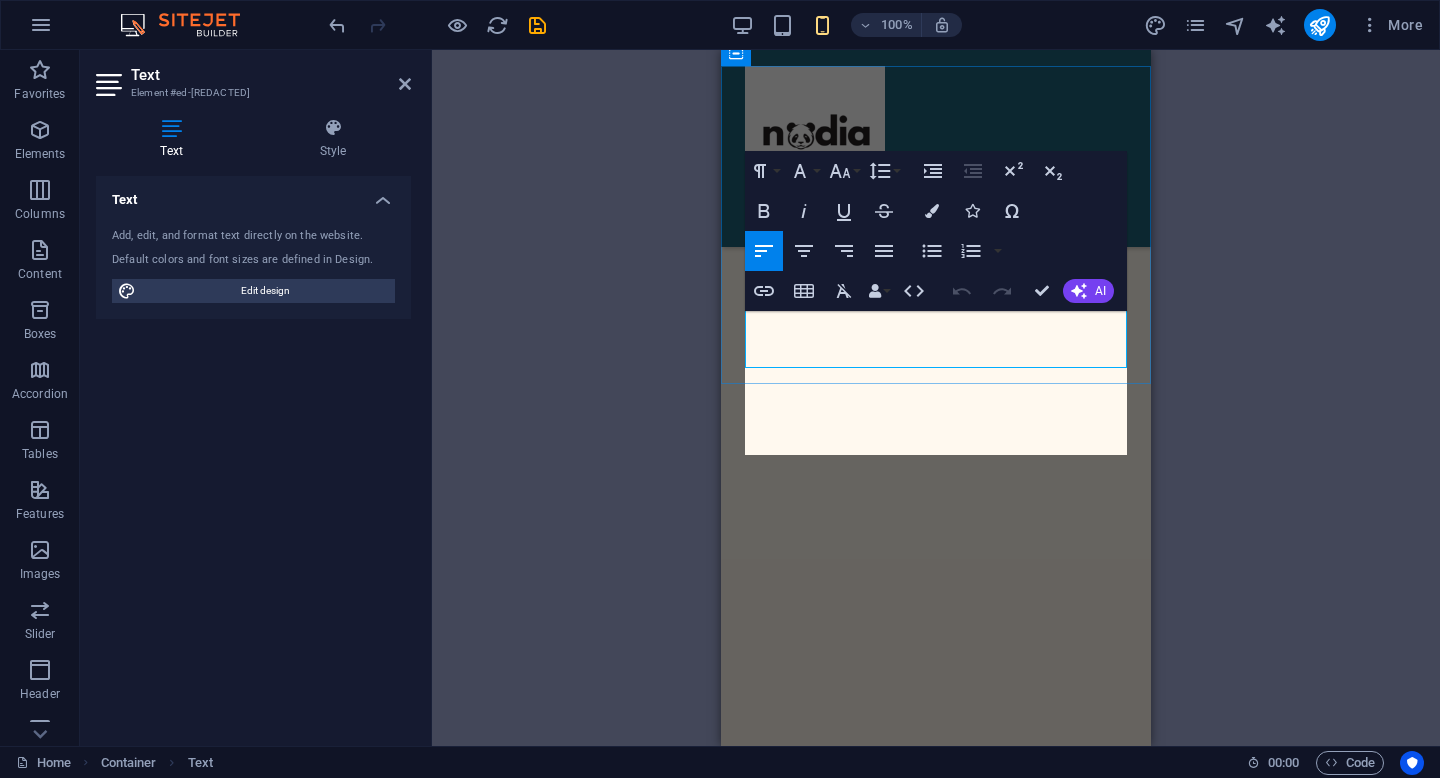 scroll, scrollTop: 1272, scrollLeft: 0, axis: vertical 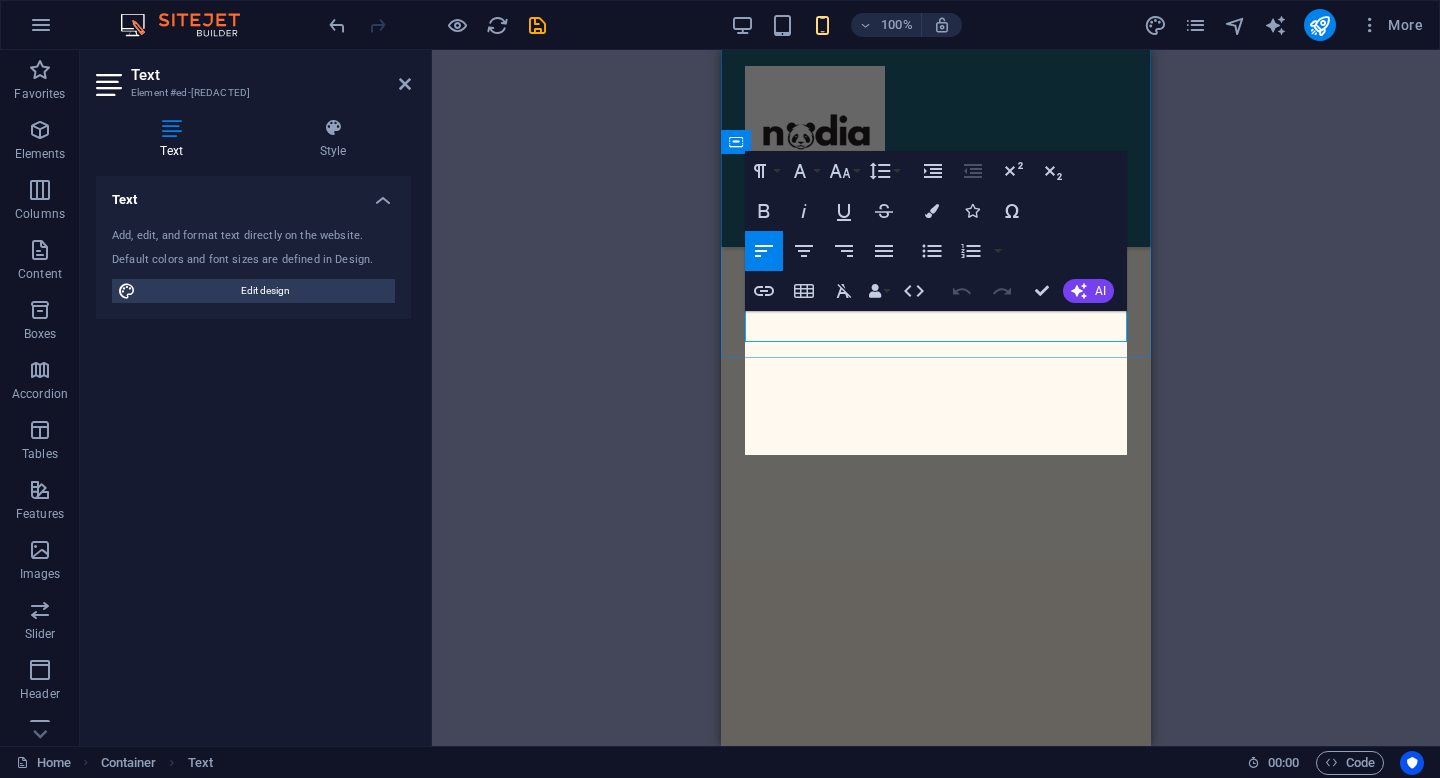 drag, startPoint x: 1045, startPoint y: 444, endPoint x: 1022, endPoint y: 455, distance: 25.495098 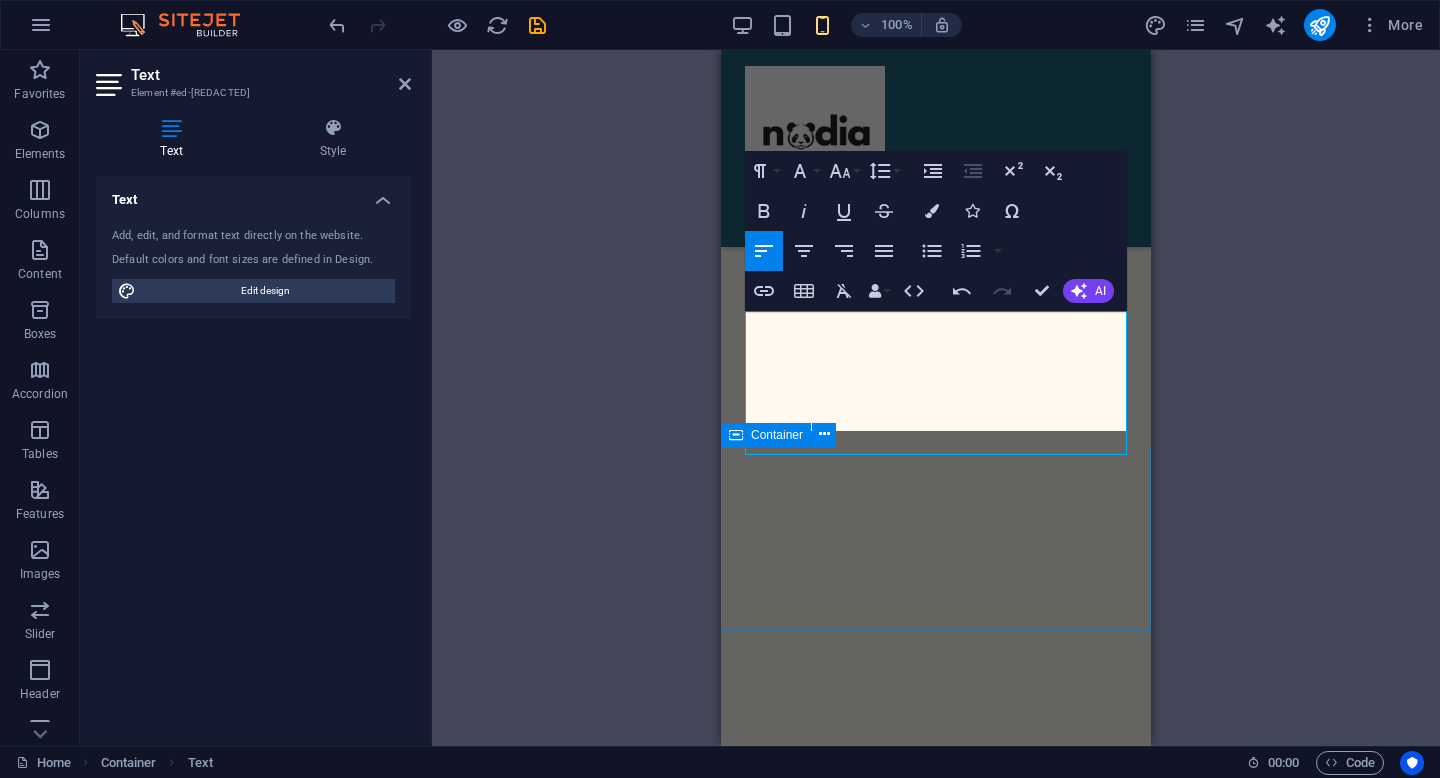 scroll, scrollTop: 1271, scrollLeft: 0, axis: vertical 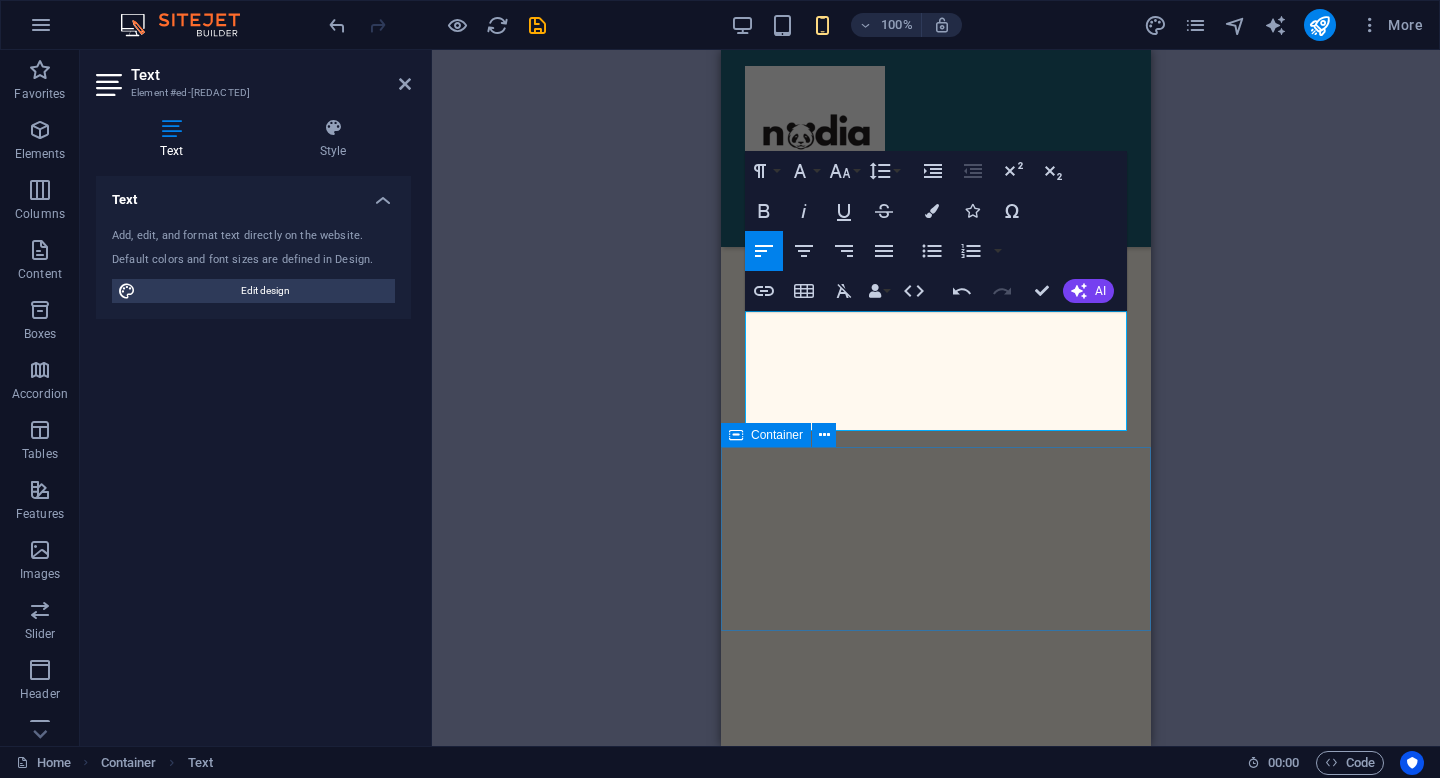 type 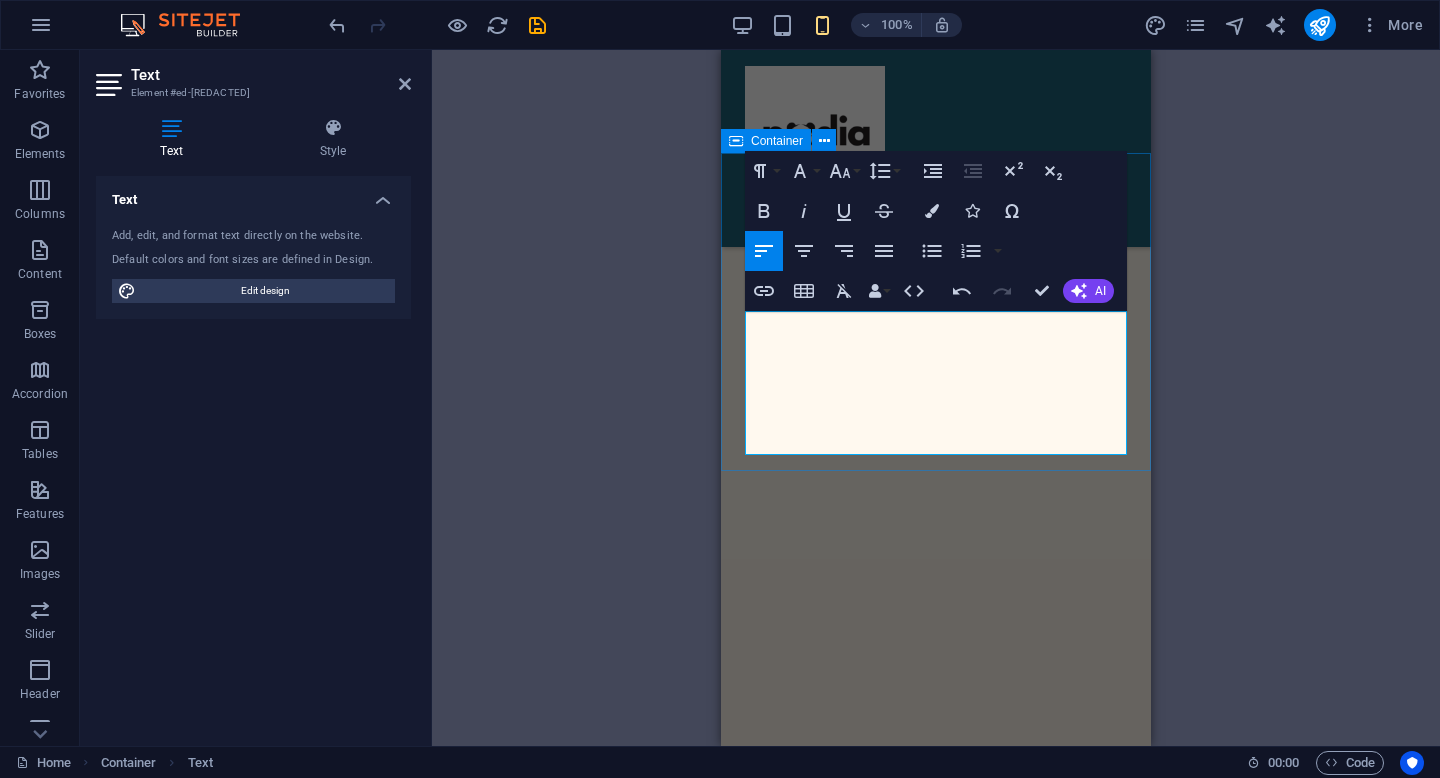 scroll, scrollTop: 1271, scrollLeft: 0, axis: vertical 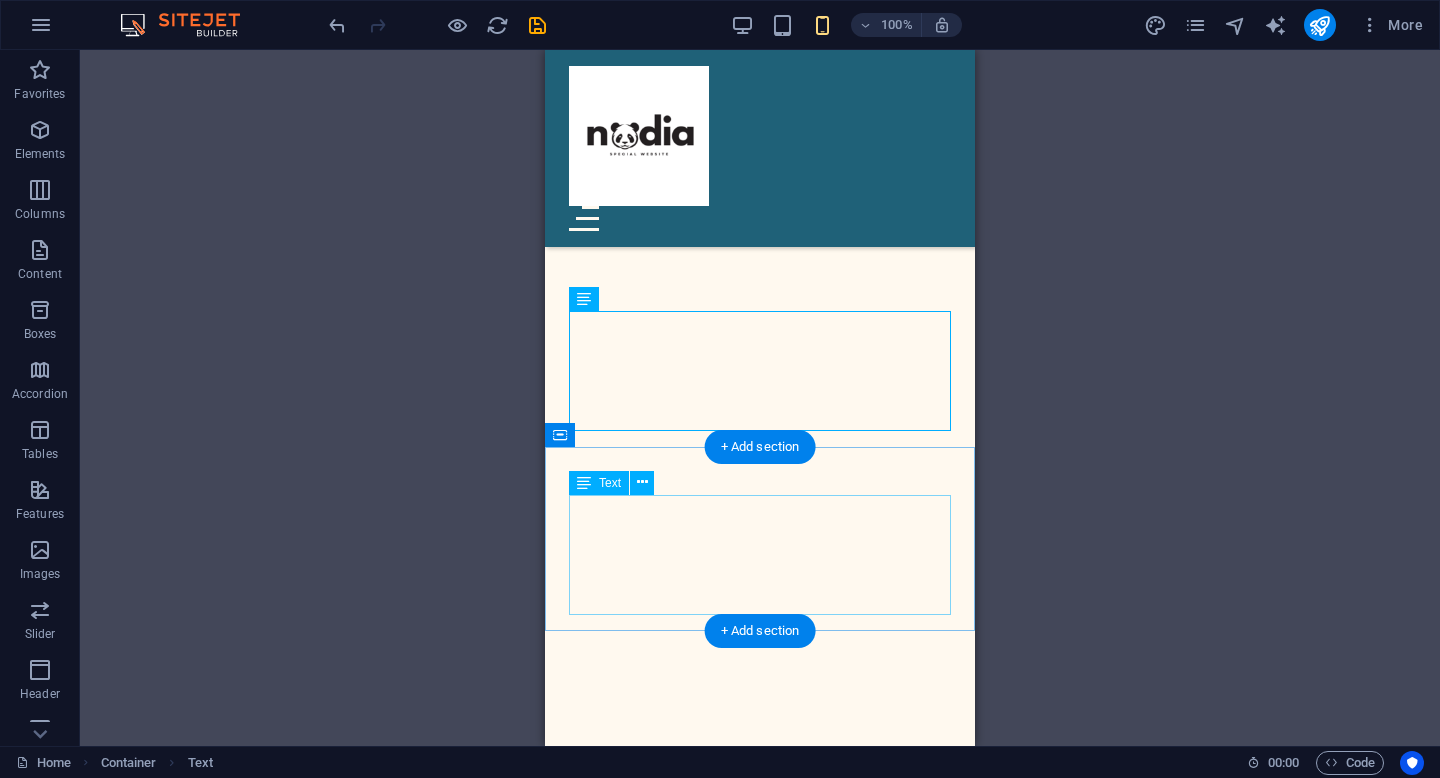 click on "kalau emang ga ada kesempatan dan waktu untuk ketemu lagi, sile simpan ini jadi jejak kisah yaa tapi kalau misalnya masih ada kesempatan untuk bertemu lagi, yaa jejak nya akan di lanjutkan" at bounding box center [760, 1081] 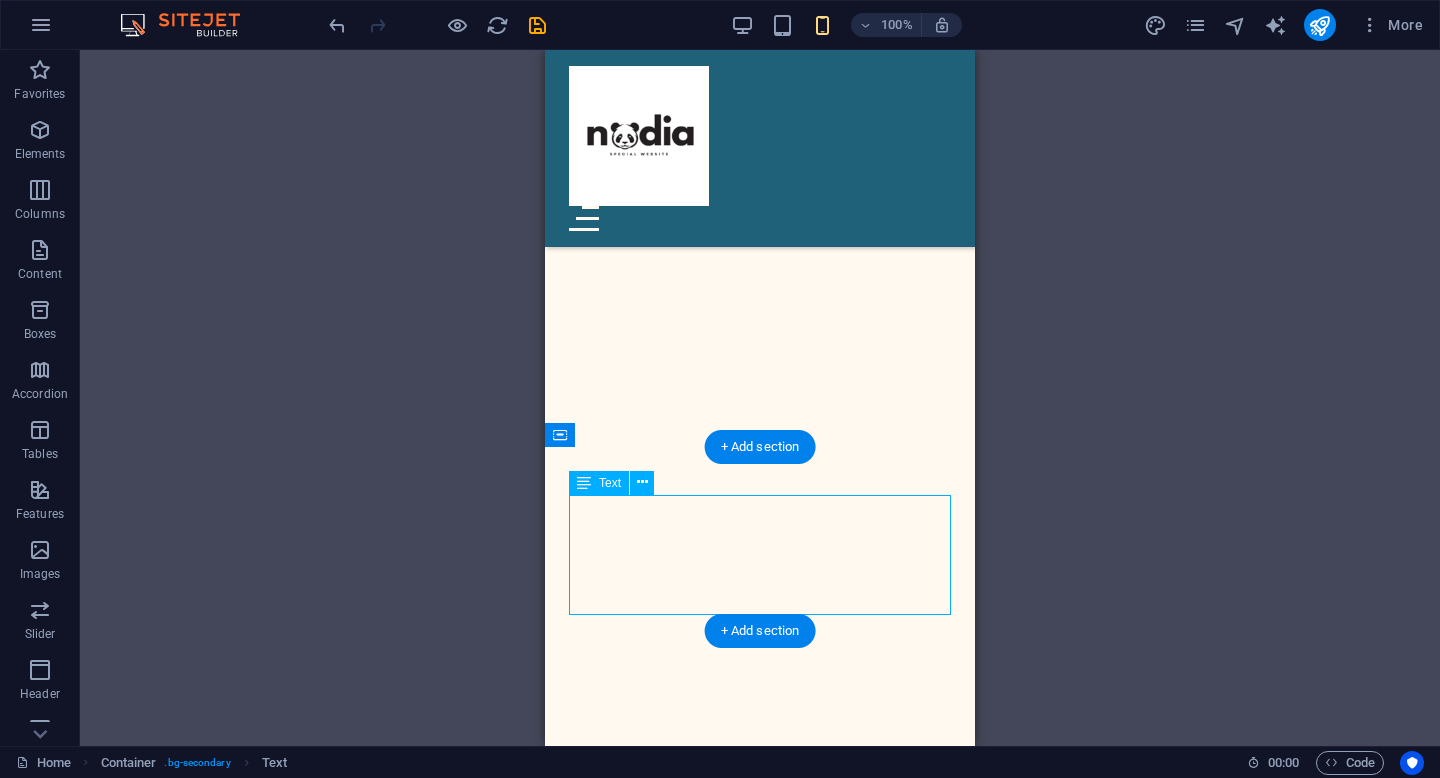 click on "kalau emang ga ada kesempatan dan waktu untuk ketemu lagi, sile simpan ini jadi jejak kisah yaa tapi kalau misalnya masih ada kesempatan untuk bertemu lagi, yaa jejak nya akan di lanjutkan" at bounding box center (760, 1081) 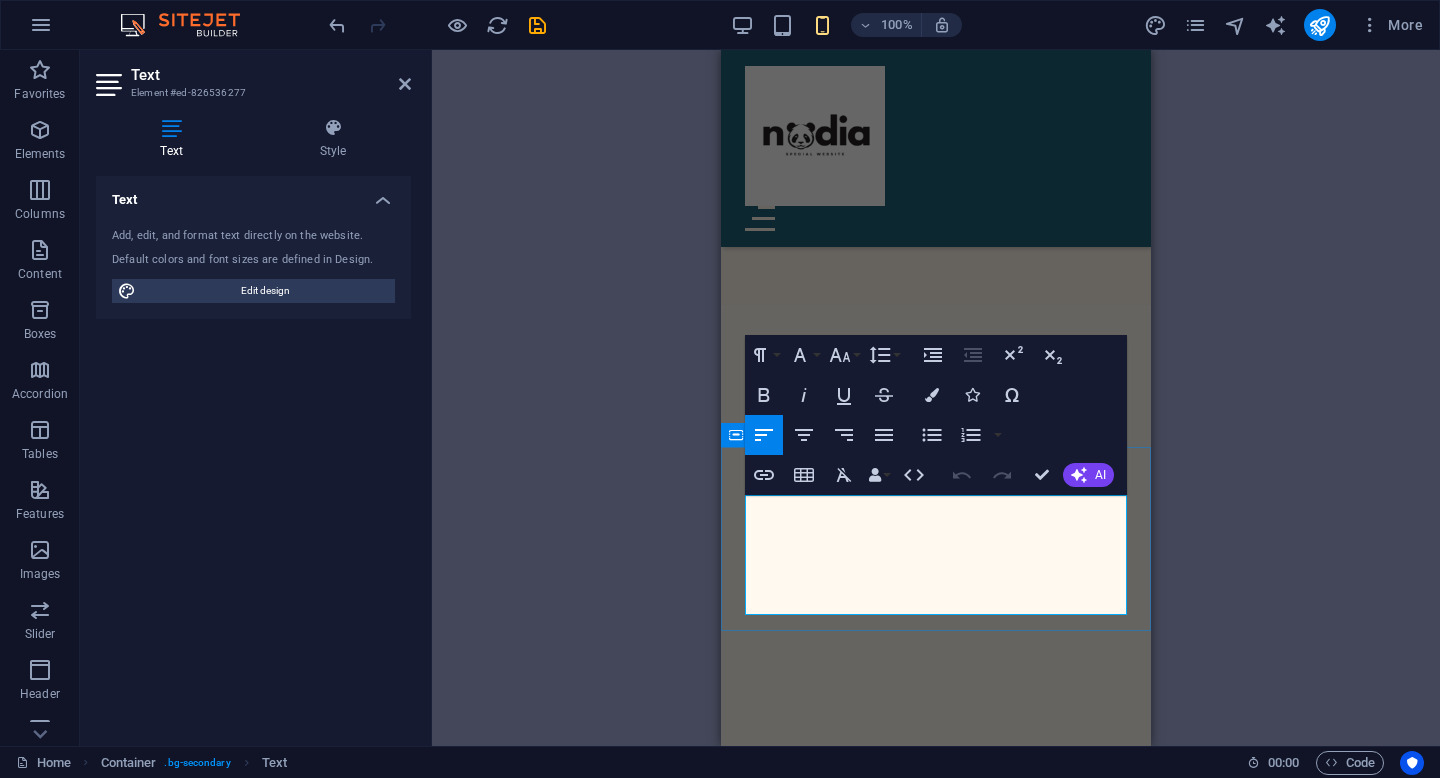 click at bounding box center [936, 1081] 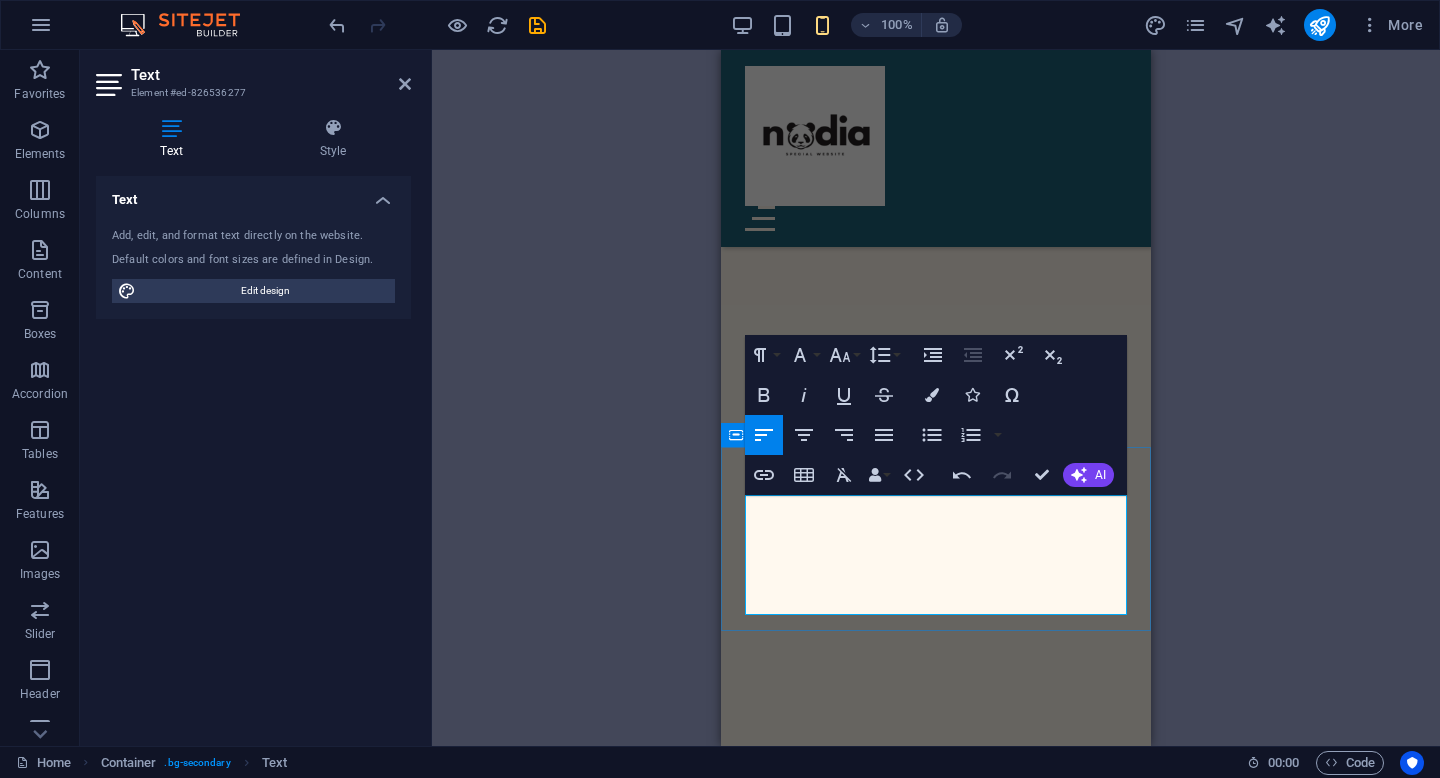 type 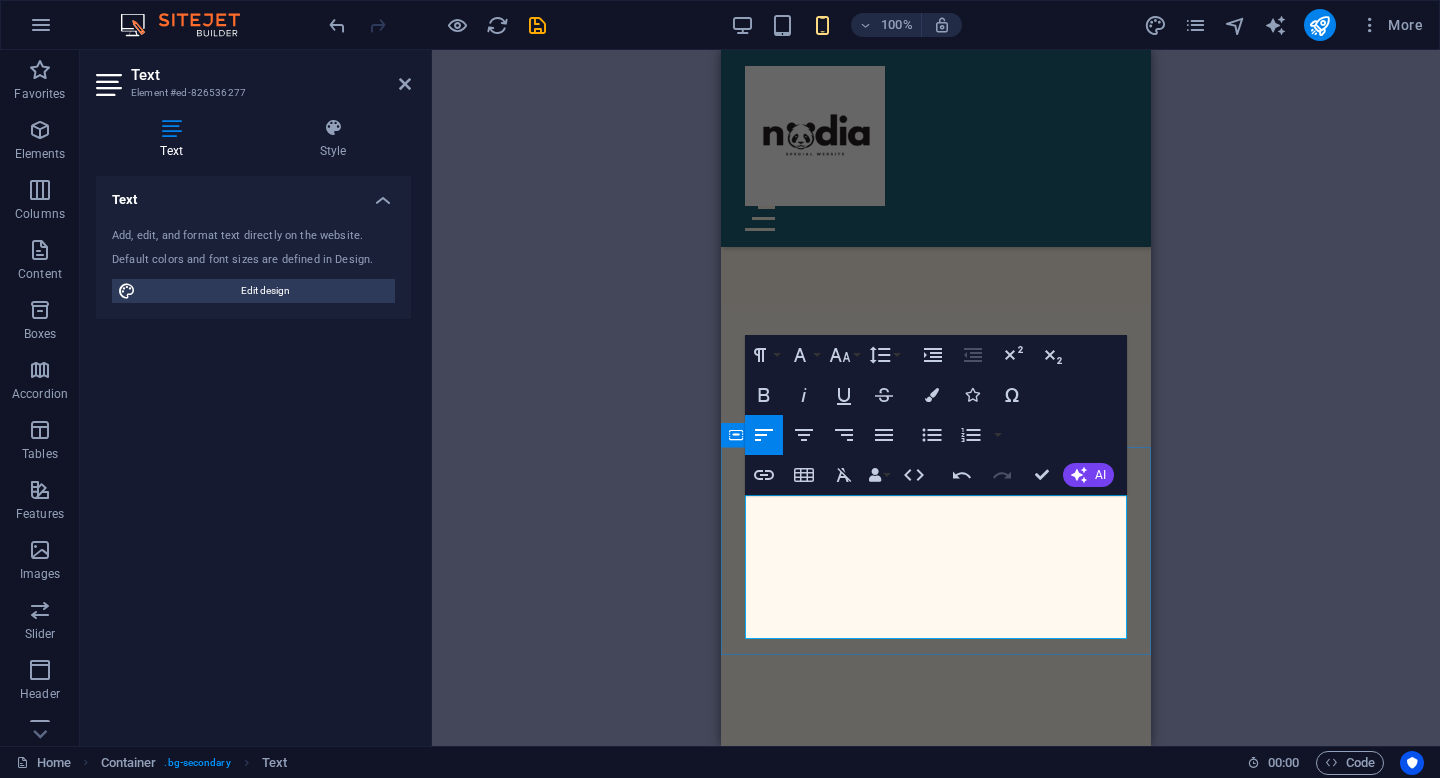 click on "tapi kalau misalnya masih ada kesempatan untuk bertemu lagi, yaa jejak nya akan di lanjutkan" at bounding box center (936, 1141) 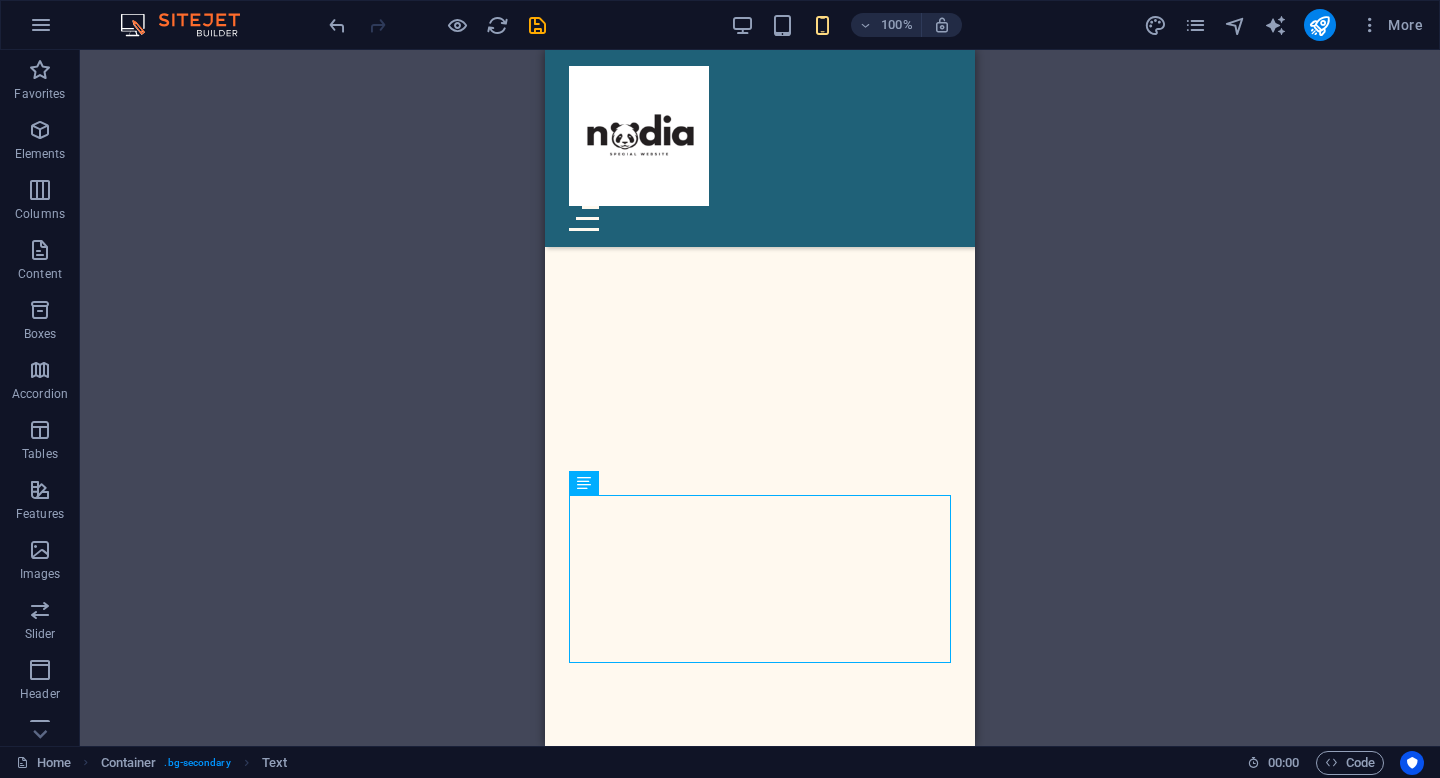 click on "Drag here to replace the existing content. Press “Ctrl” if you want to create a new element.
Container   H1   Banner   Container   Spacer   Text   Image slider columns   Audio   Spacer   H2   Banner   Menu Bar   Container   Image slider columns   Image slider   Container   Container   Text   Container   Text   Spacer   Spacer" at bounding box center (760, 398) 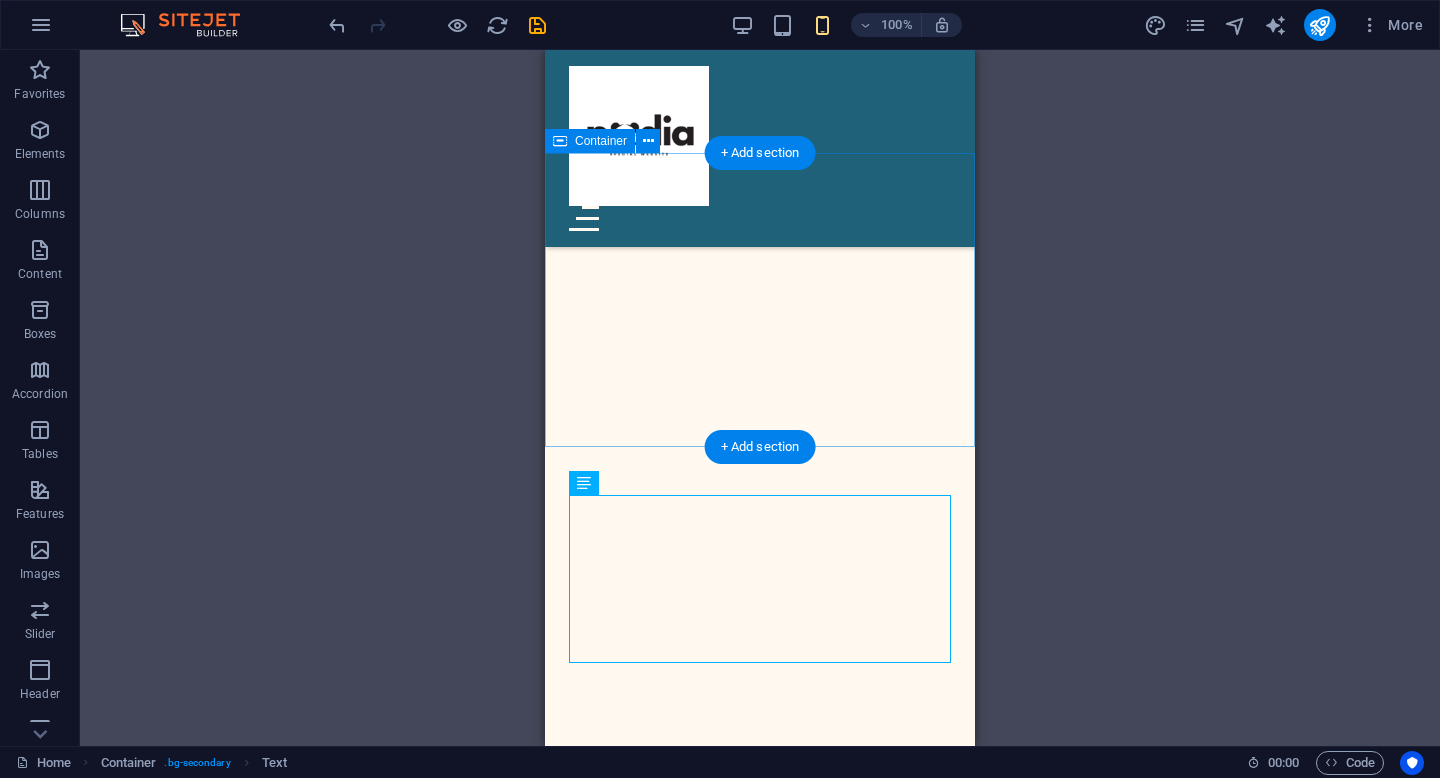 click on "Apologize Maaf yaa, fotonya ga benar'' hilang dari hp dan laptop, tapi tersimpan rapi di cloud memori yang akan susah untuk di hapus  sedikit nahan biar ga lupa" at bounding box center [760, 827] 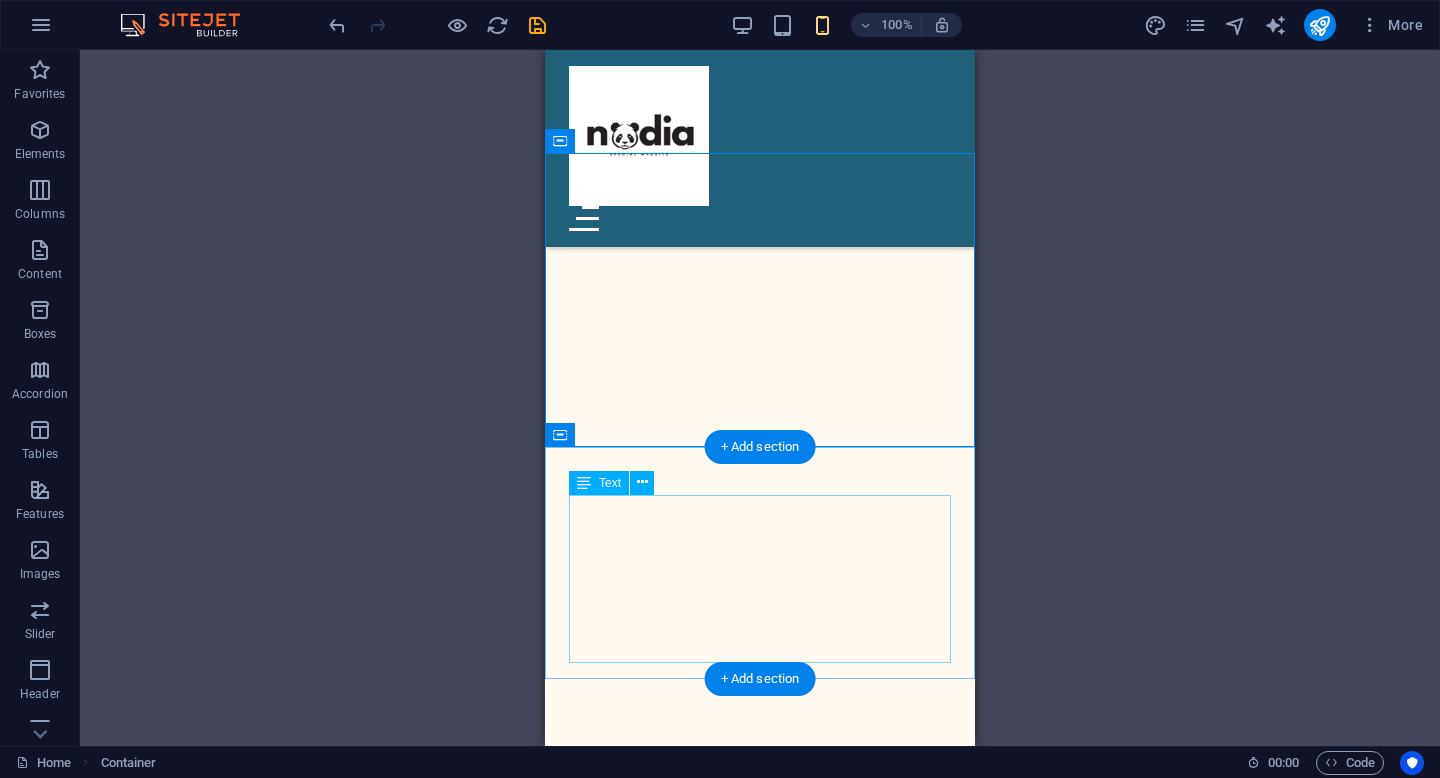 click on "kalau emang kesempatan dan waktu untuk ketemu lagi nya masih lama, sile simpan ini jadi jejak kisah yaa tapi kalau misalnya masih ada kesempatan untuk bertemu lagi secepatnya, yaa jejak nya akan di lanjutkan" at bounding box center (760, 1105) 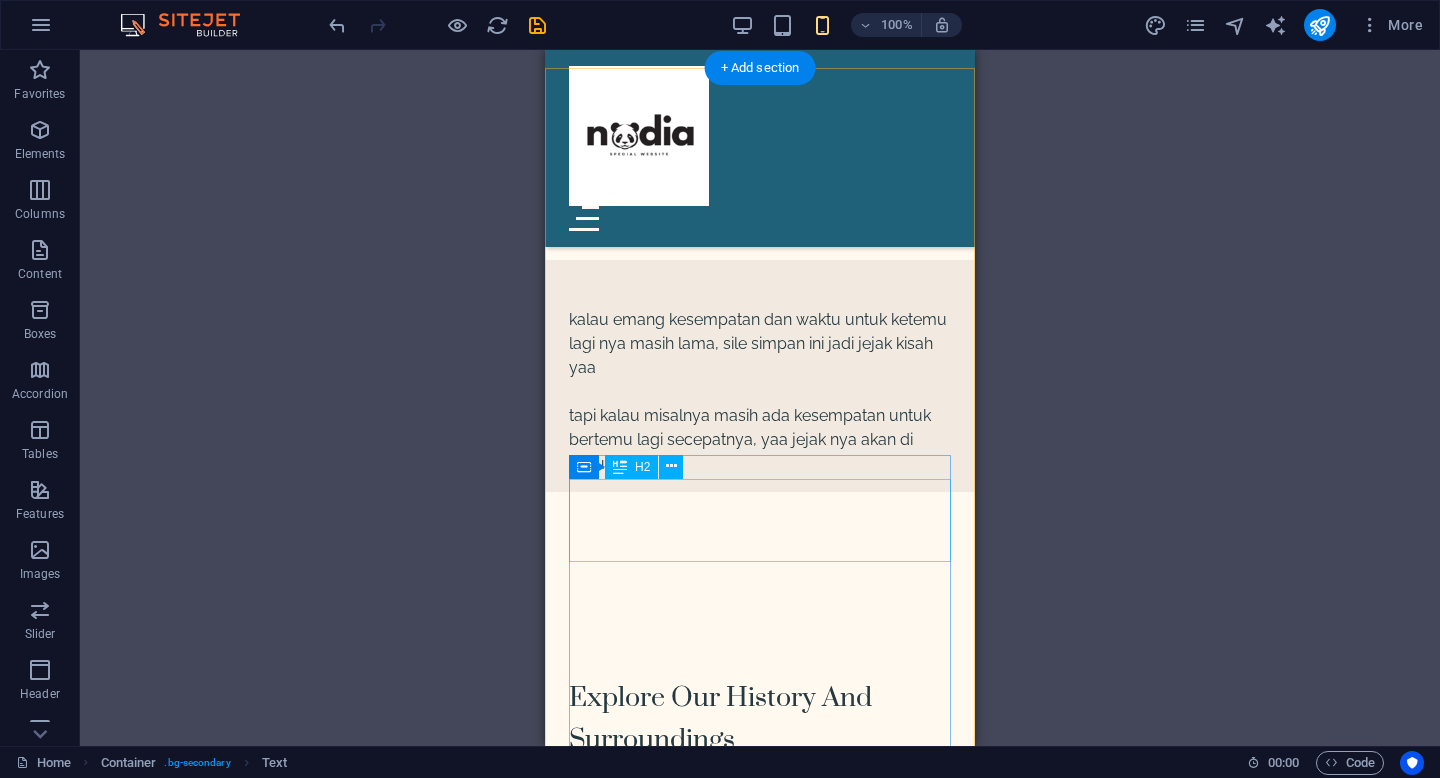 scroll, scrollTop: 1977, scrollLeft: 0, axis: vertical 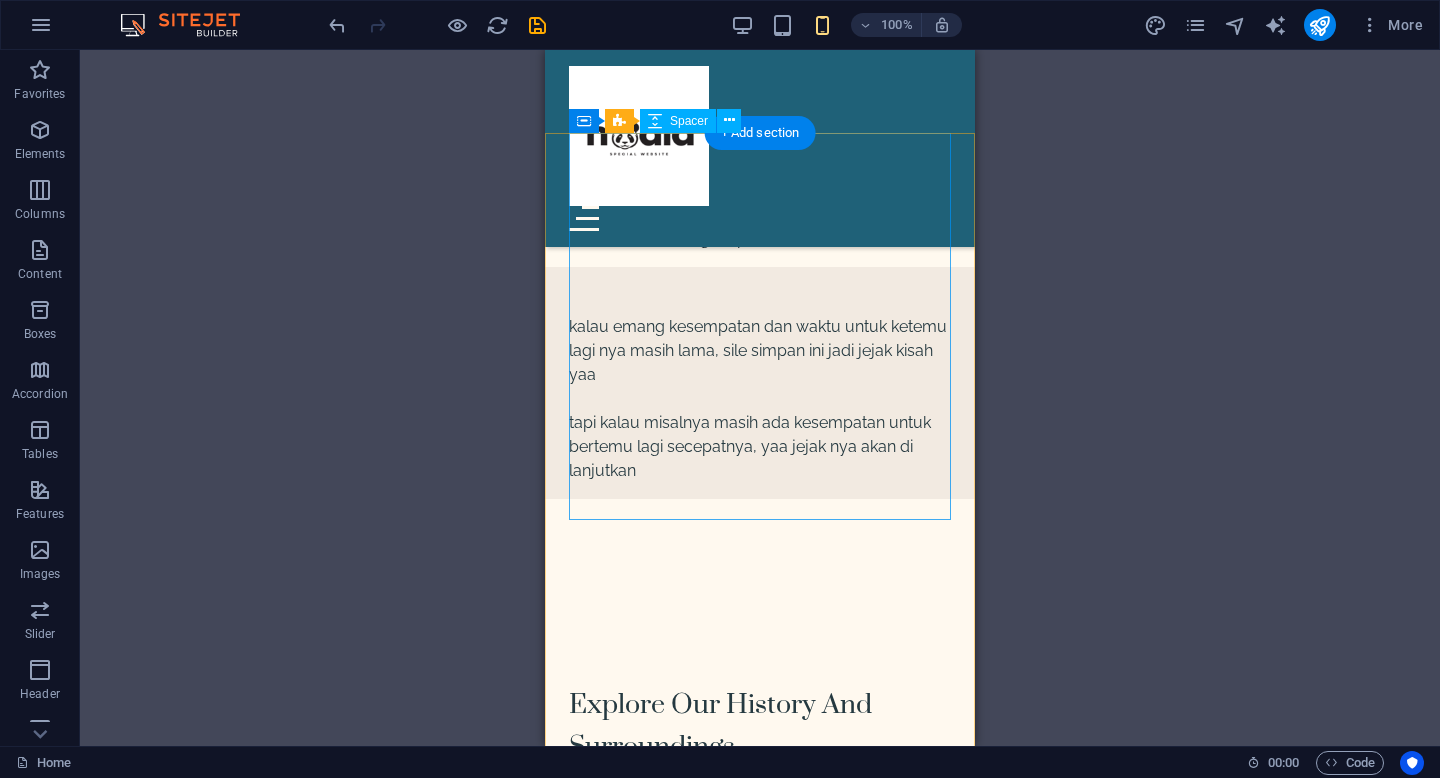 click at bounding box center [760, 1667] 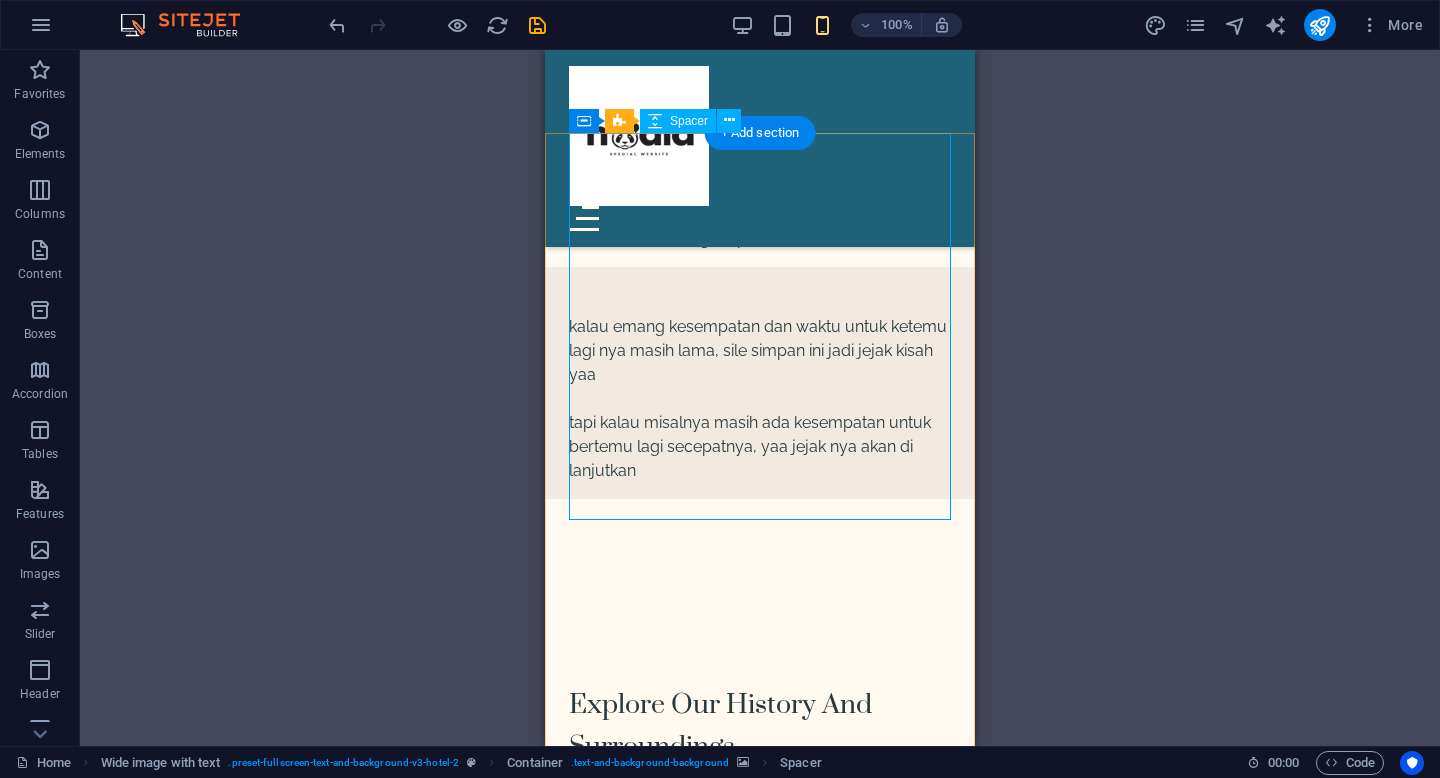 click at bounding box center (760, 1667) 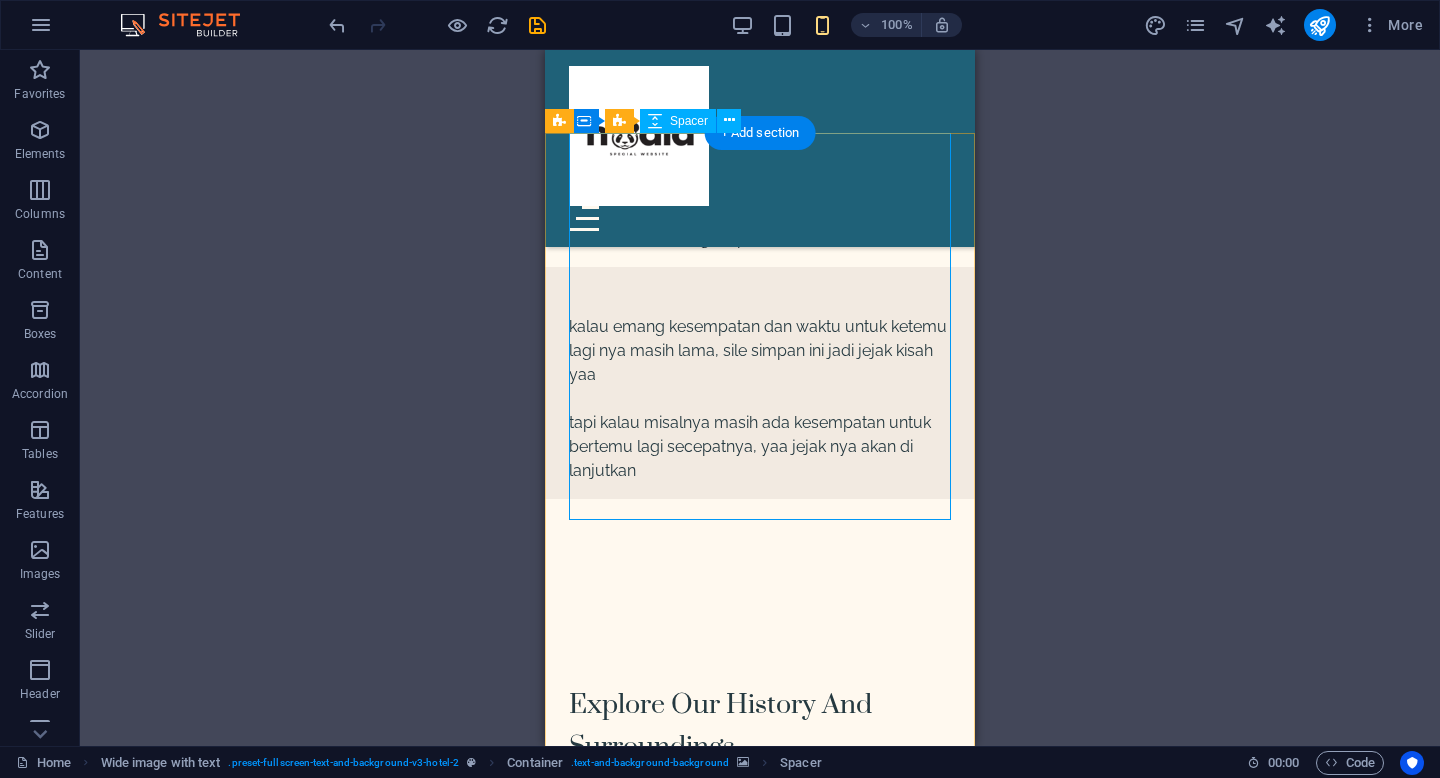 click at bounding box center [760, 1667] 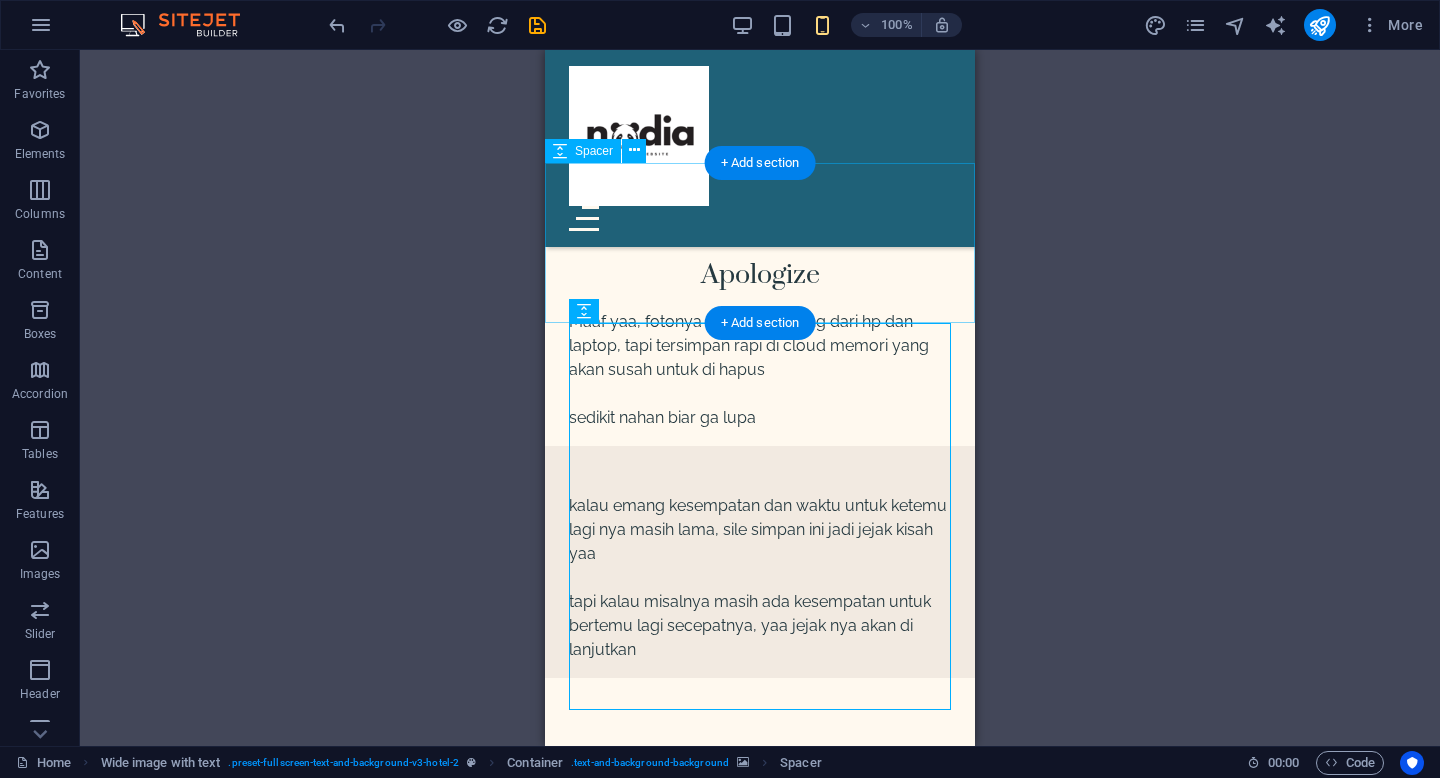 scroll, scrollTop: 1768, scrollLeft: 0, axis: vertical 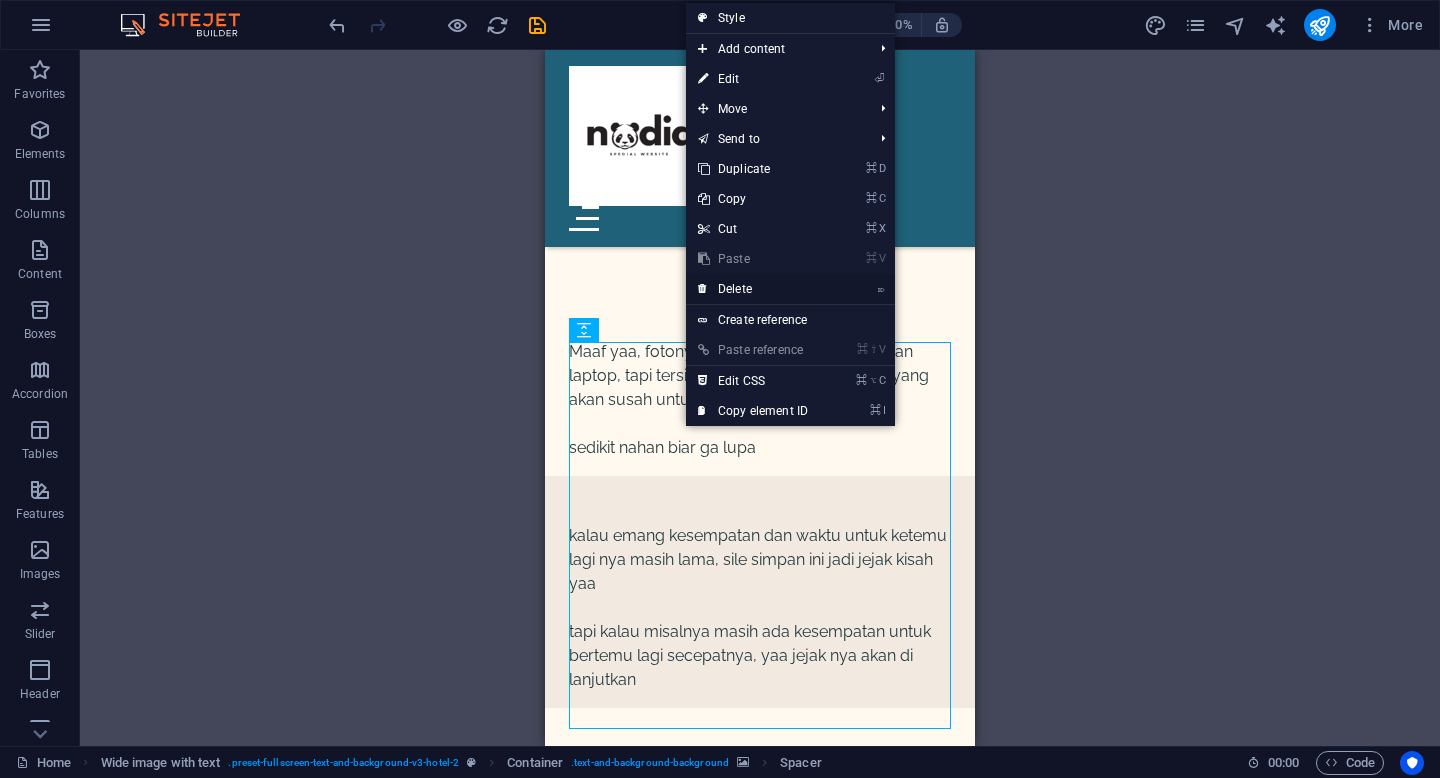 click on "⌦  Delete" at bounding box center (753, 289) 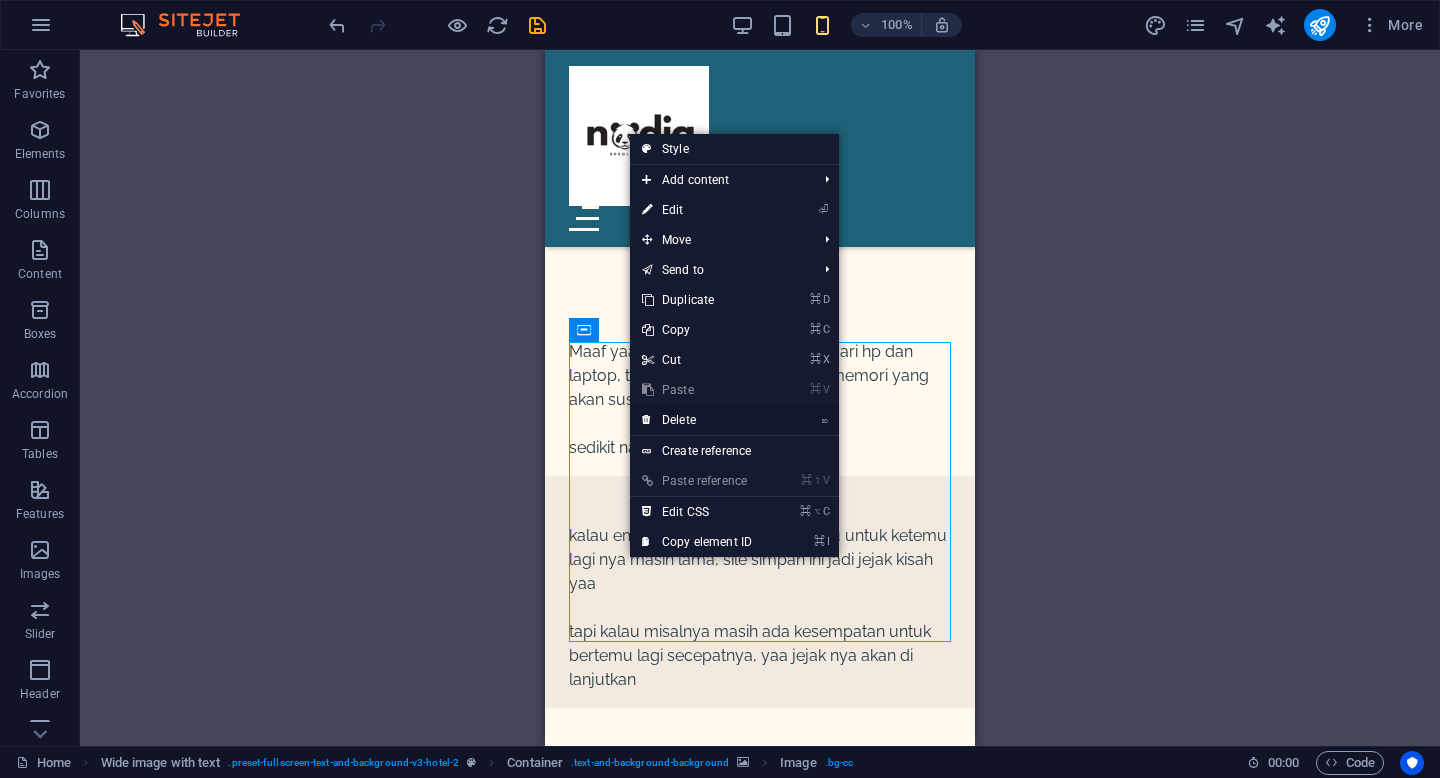 click on "⌦  Delete" at bounding box center (697, 420) 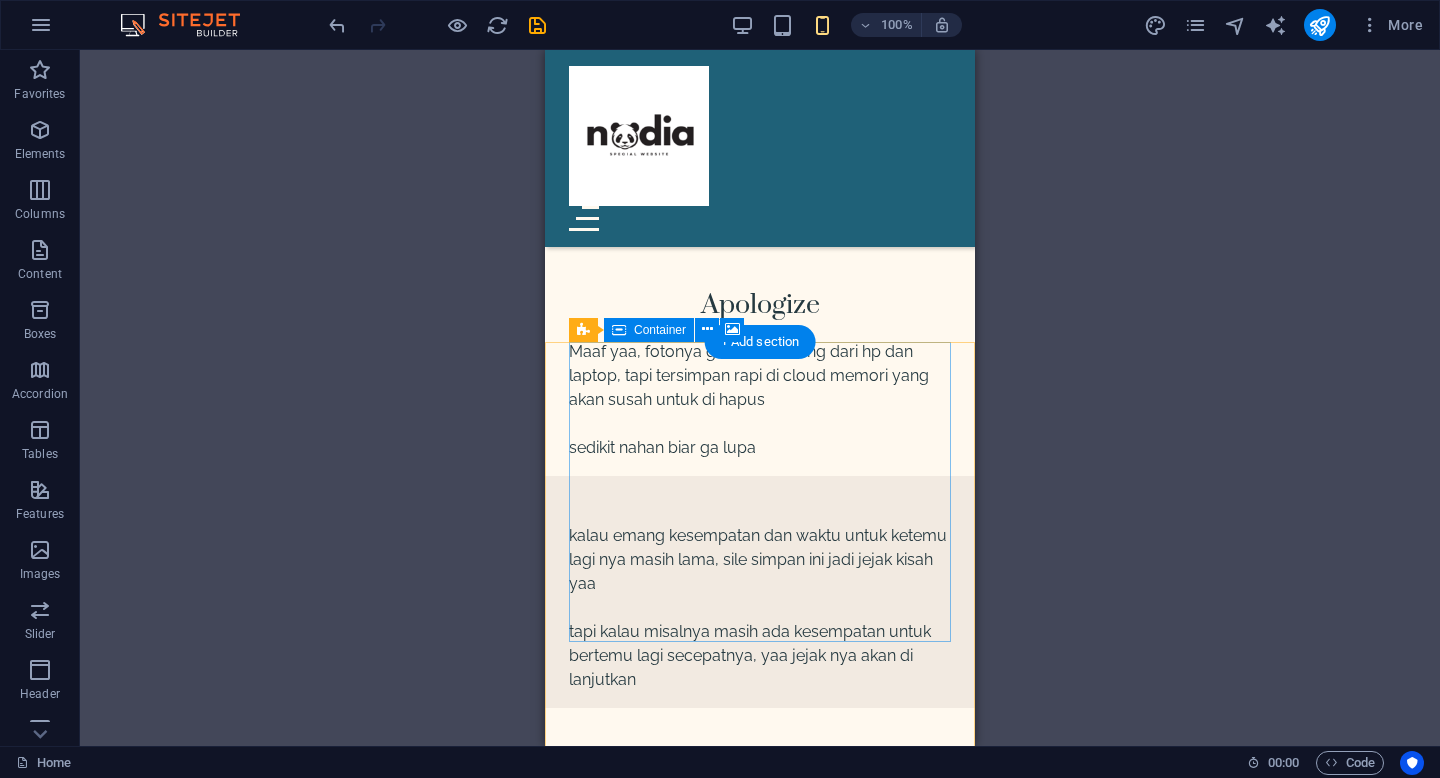 click on "Drop content here or  Add elements  Paste clipboard" at bounding box center (760, 1667) 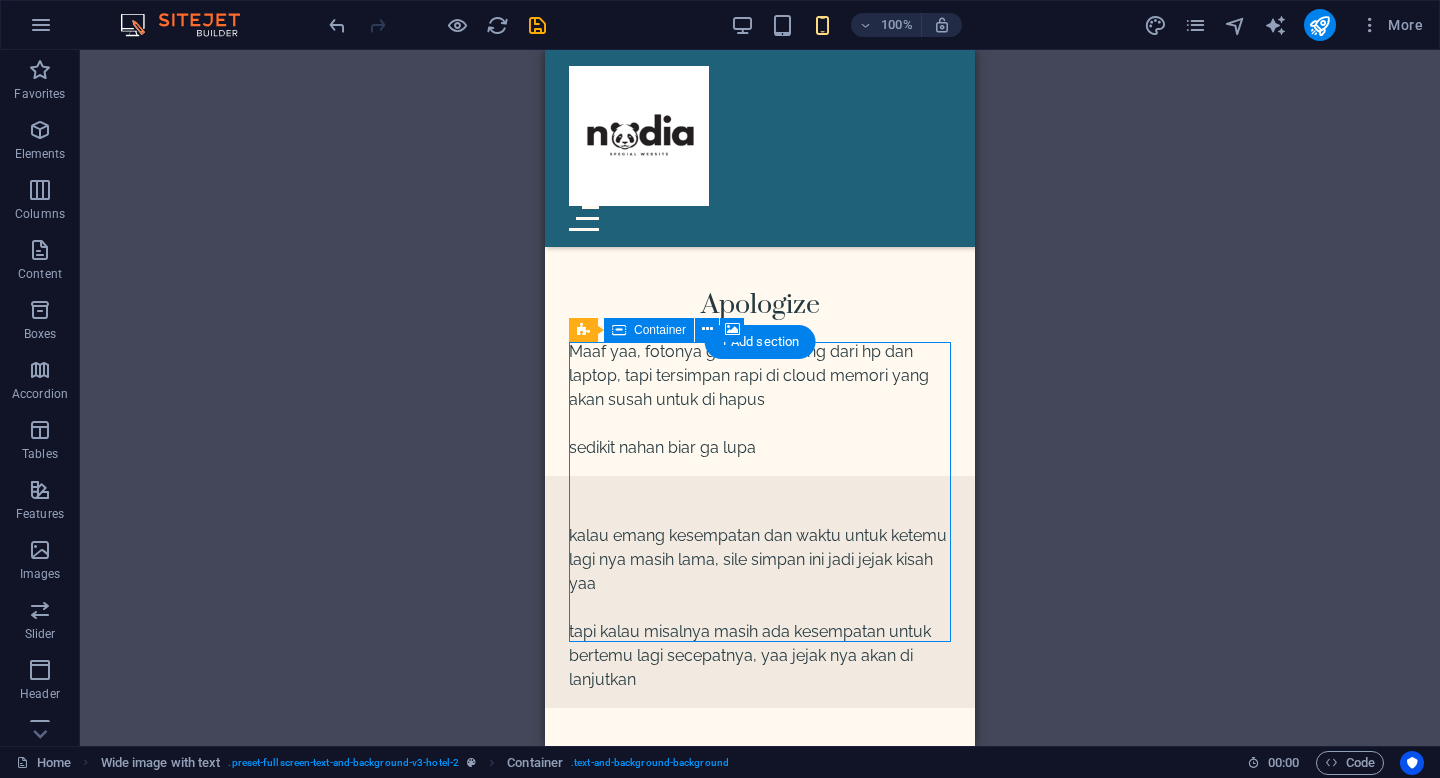 click on "Drop content here or  Add elements  Paste clipboard" at bounding box center (760, 1667) 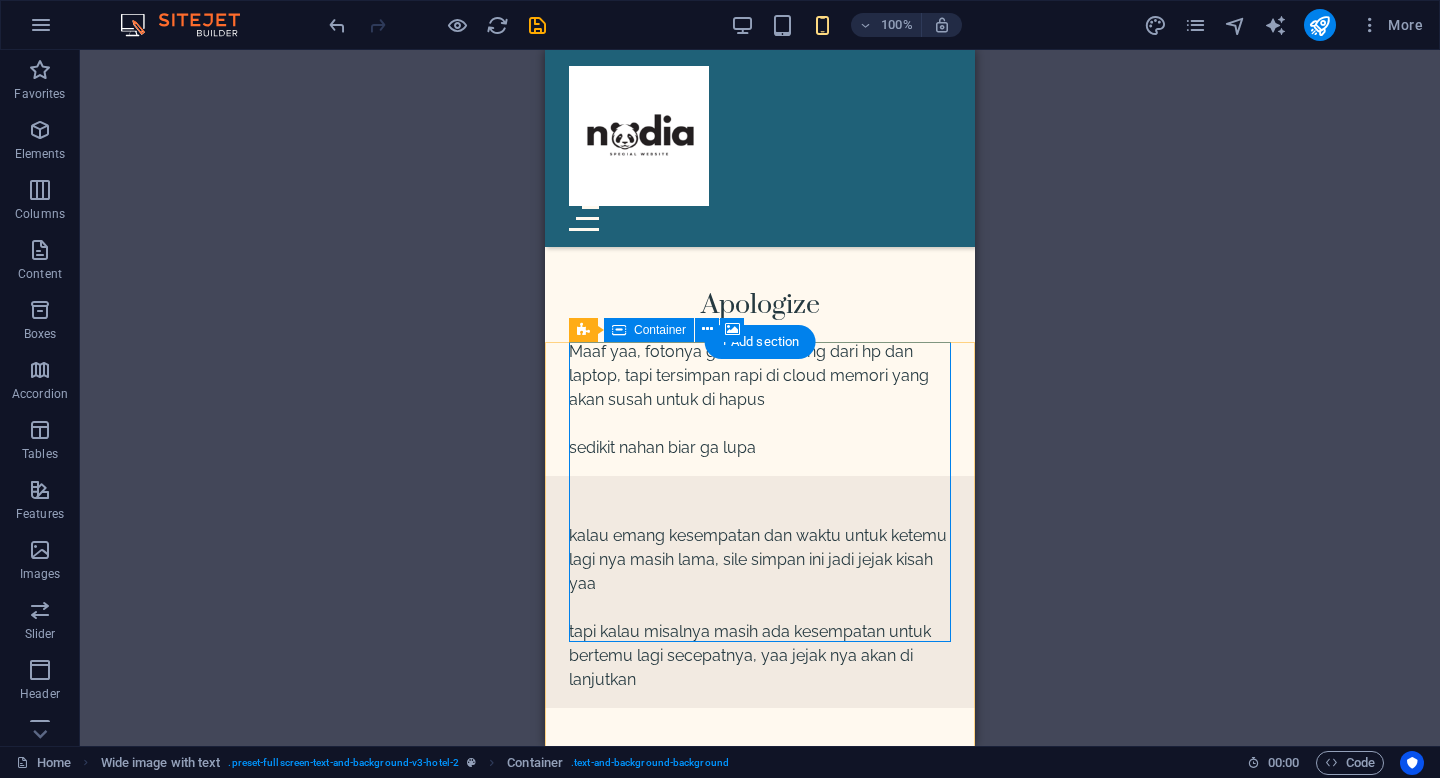 click on "Add elements" at bounding box center (701, 1697) 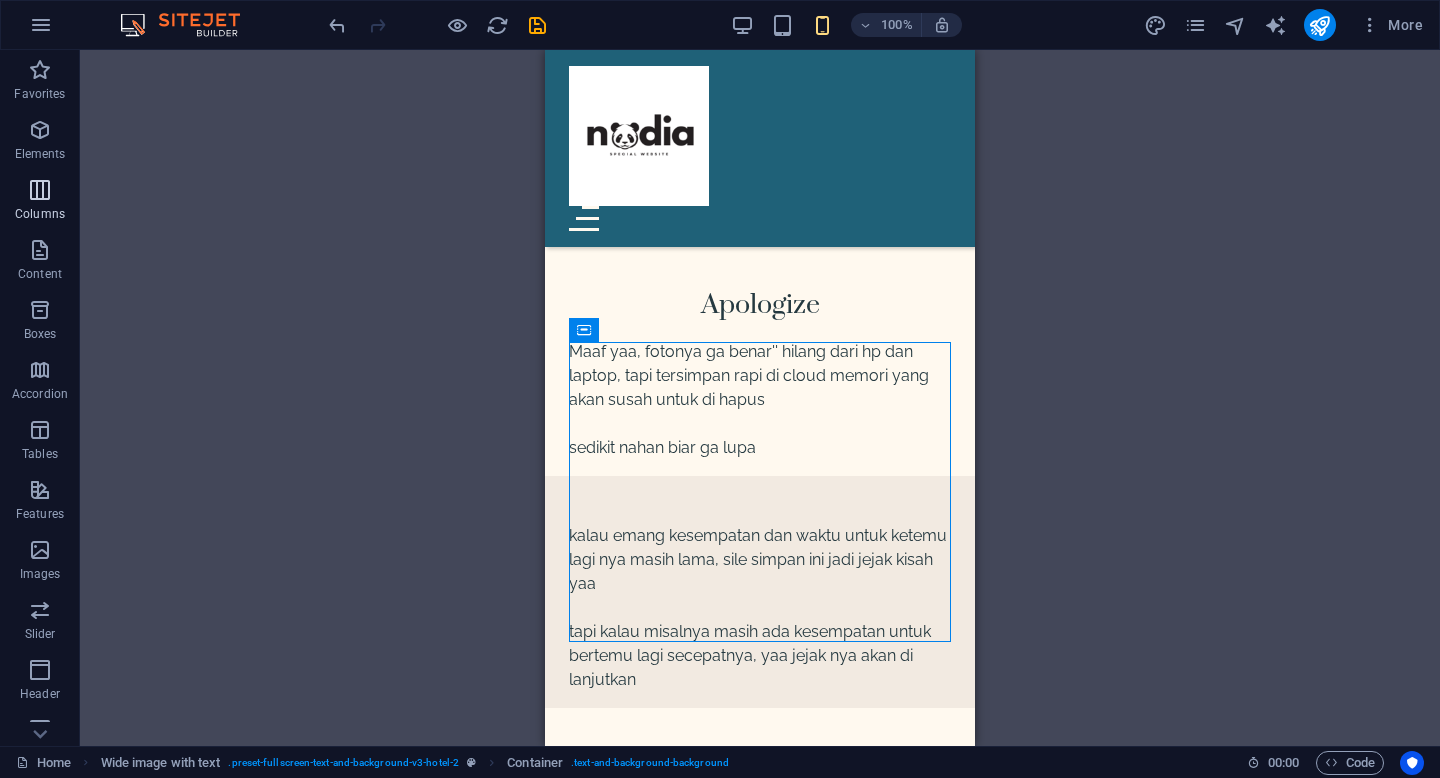 click at bounding box center [40, 190] 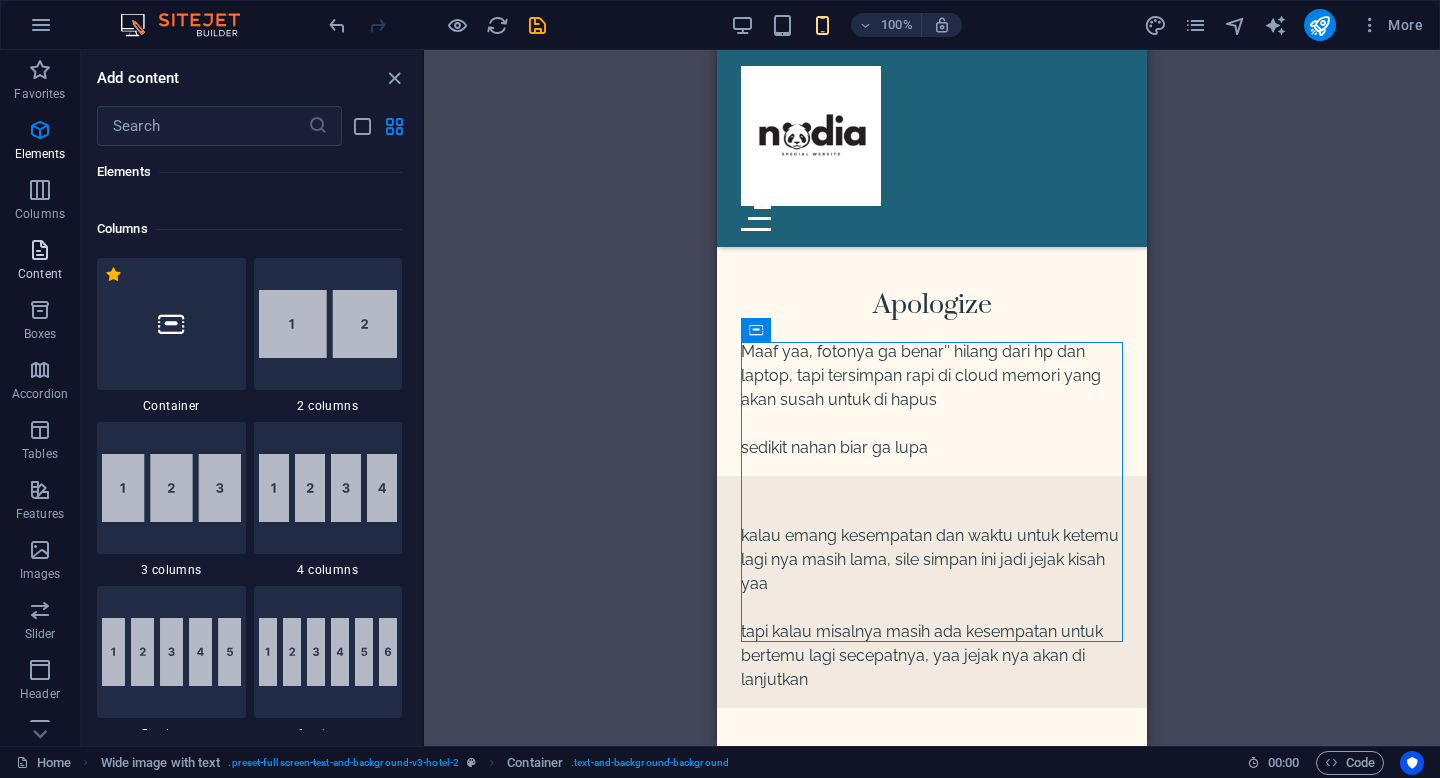 click at bounding box center [40, 250] 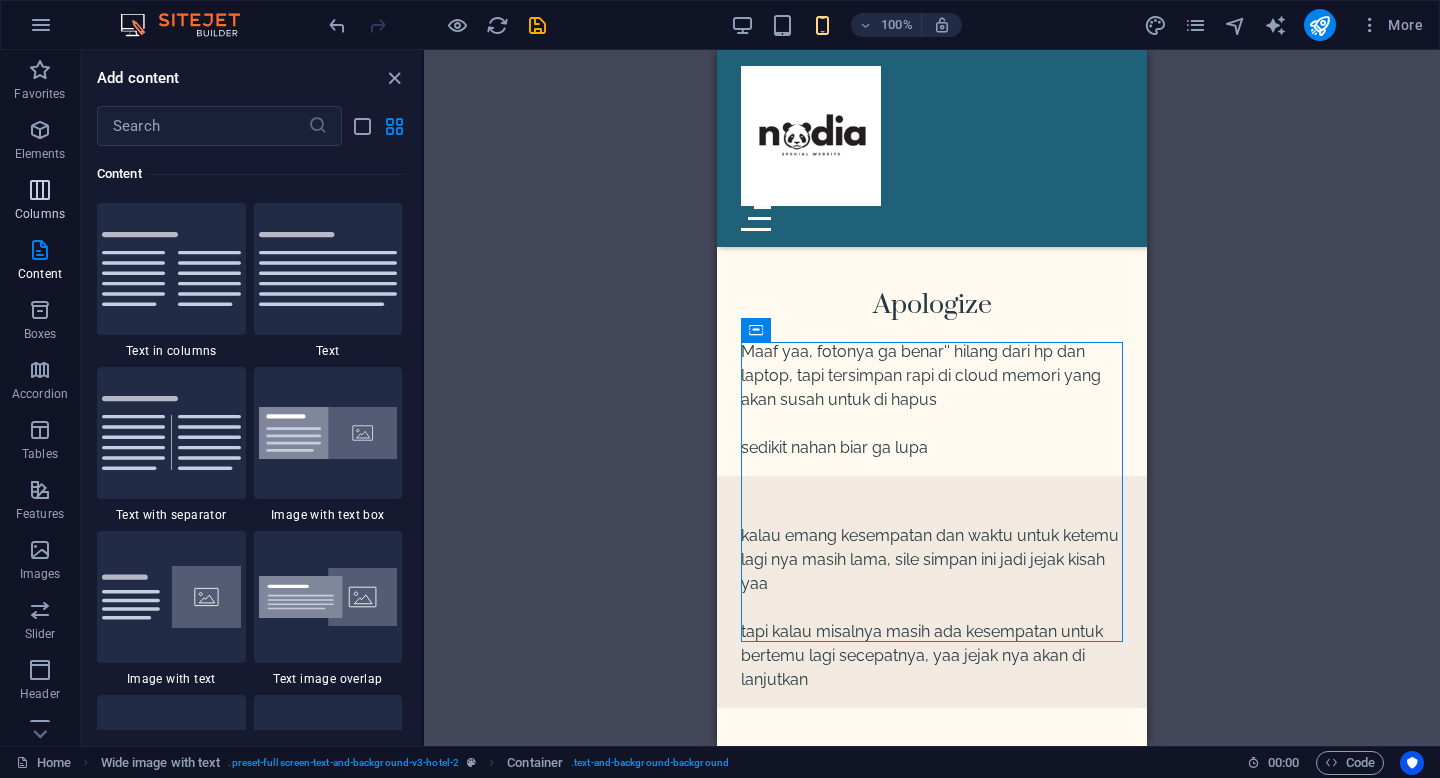 click at bounding box center [40, 190] 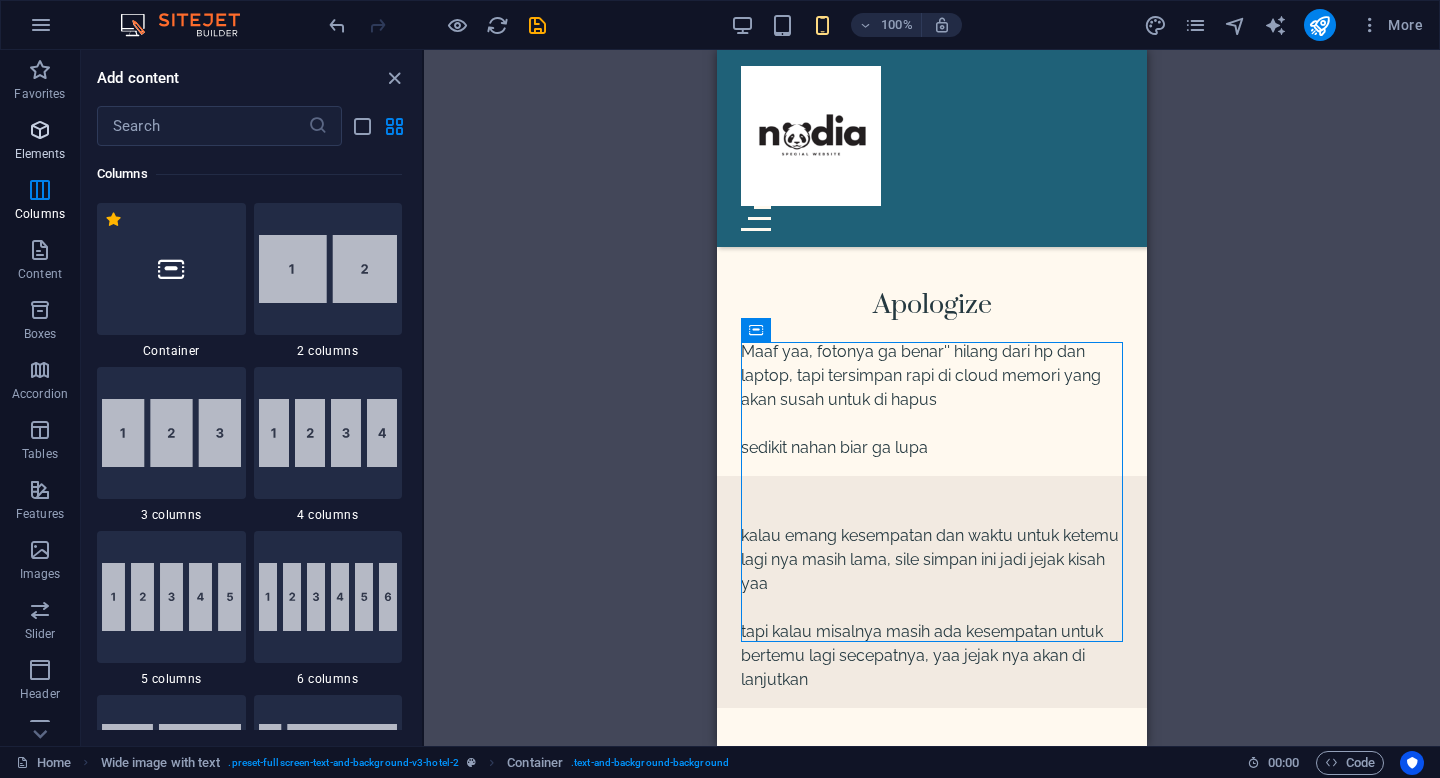 click on "Elements" at bounding box center [40, 140] 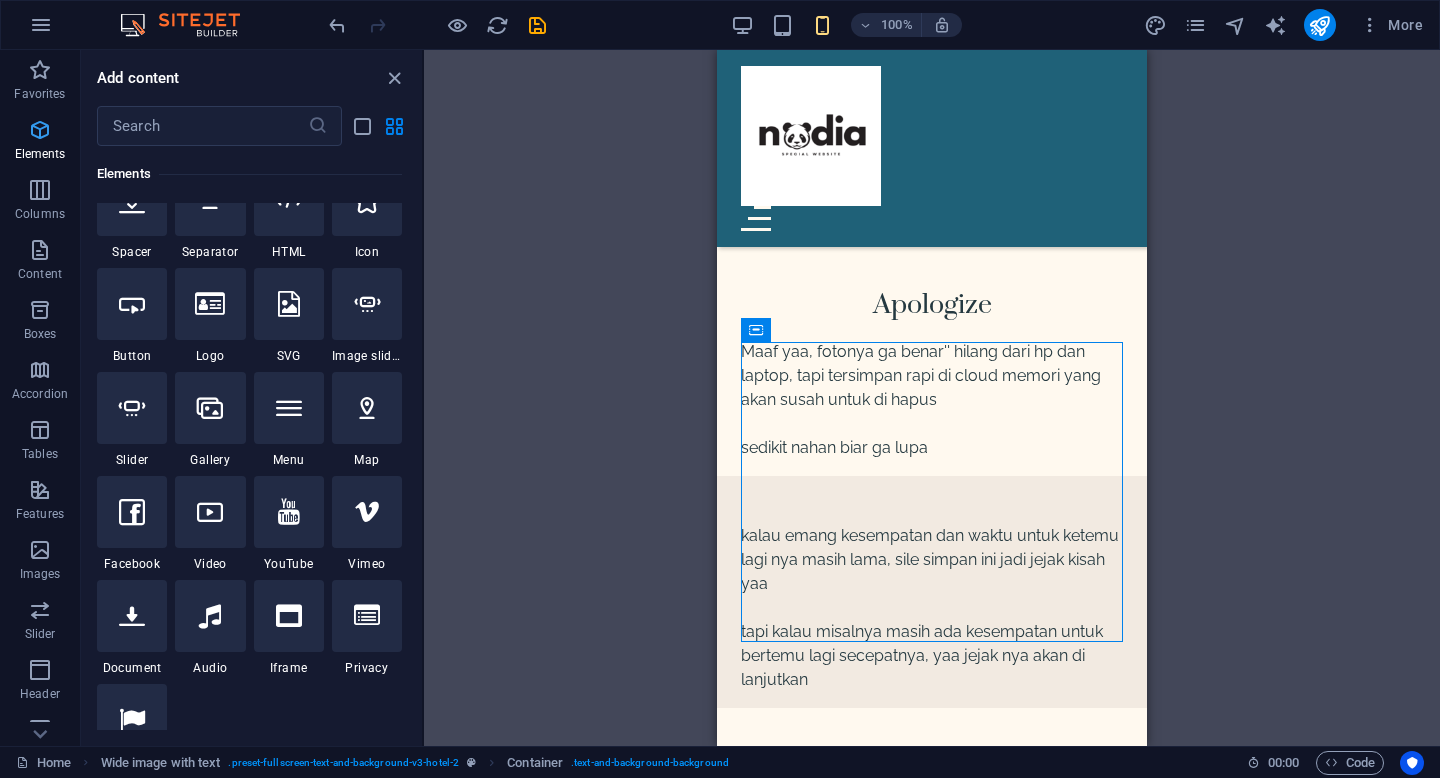 scroll, scrollTop: 213, scrollLeft: 0, axis: vertical 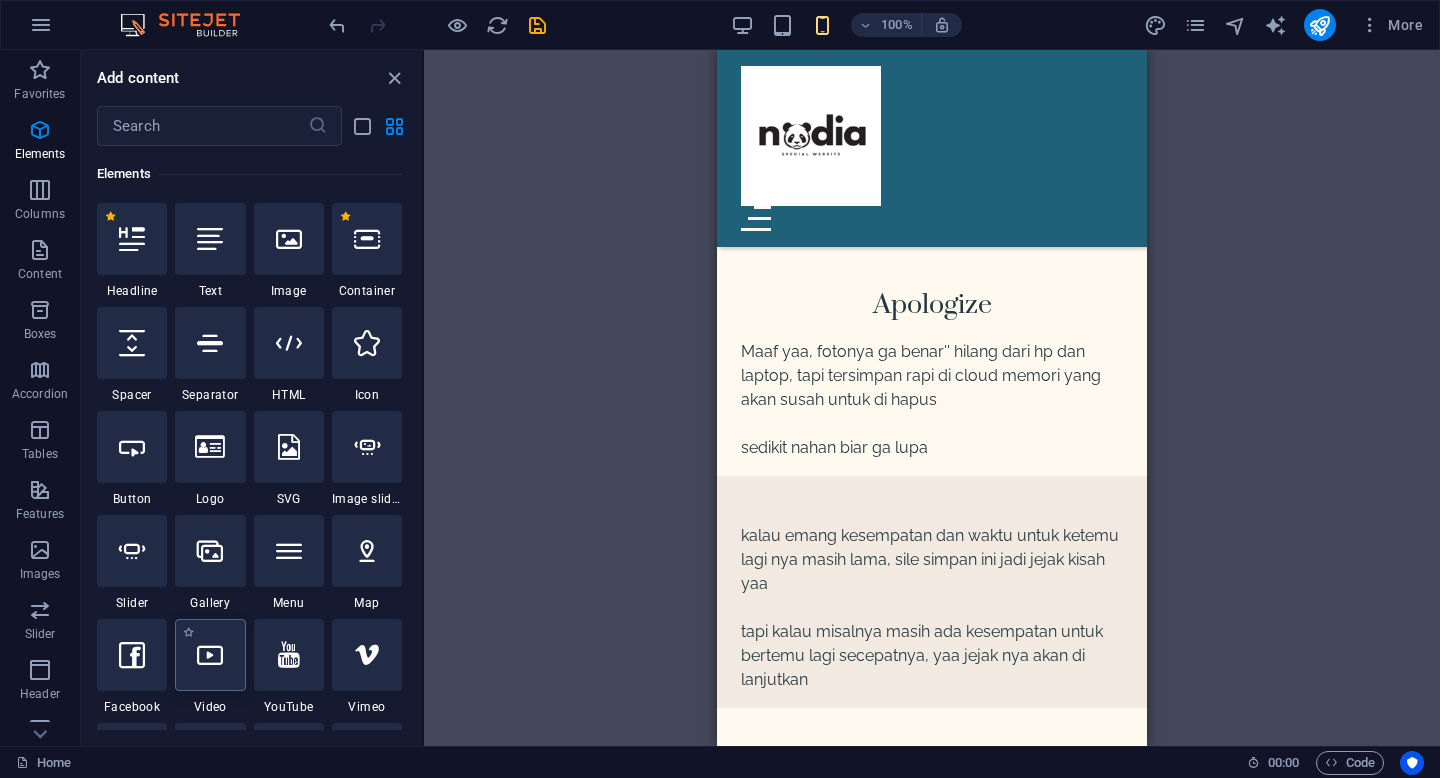 select on "%" 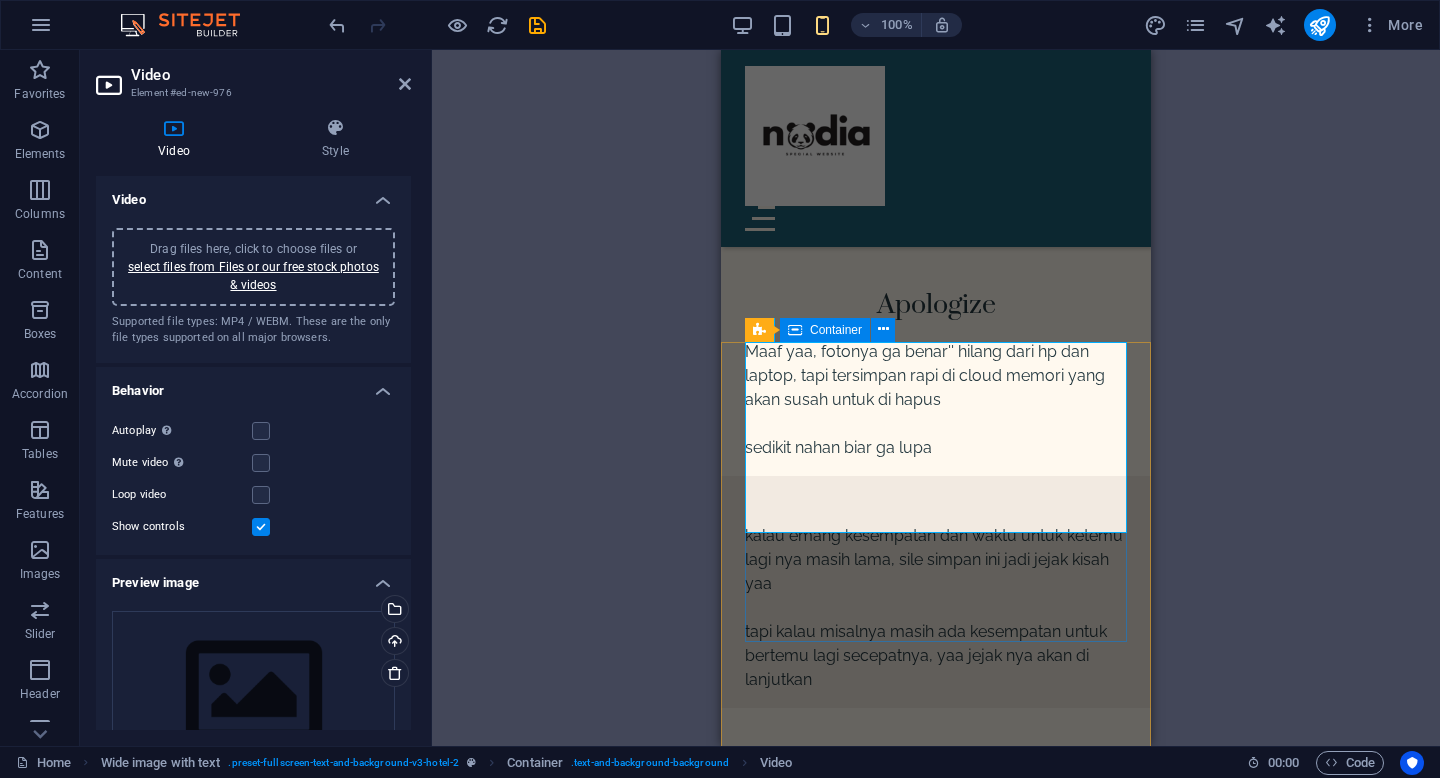 click at bounding box center [936, 1541] 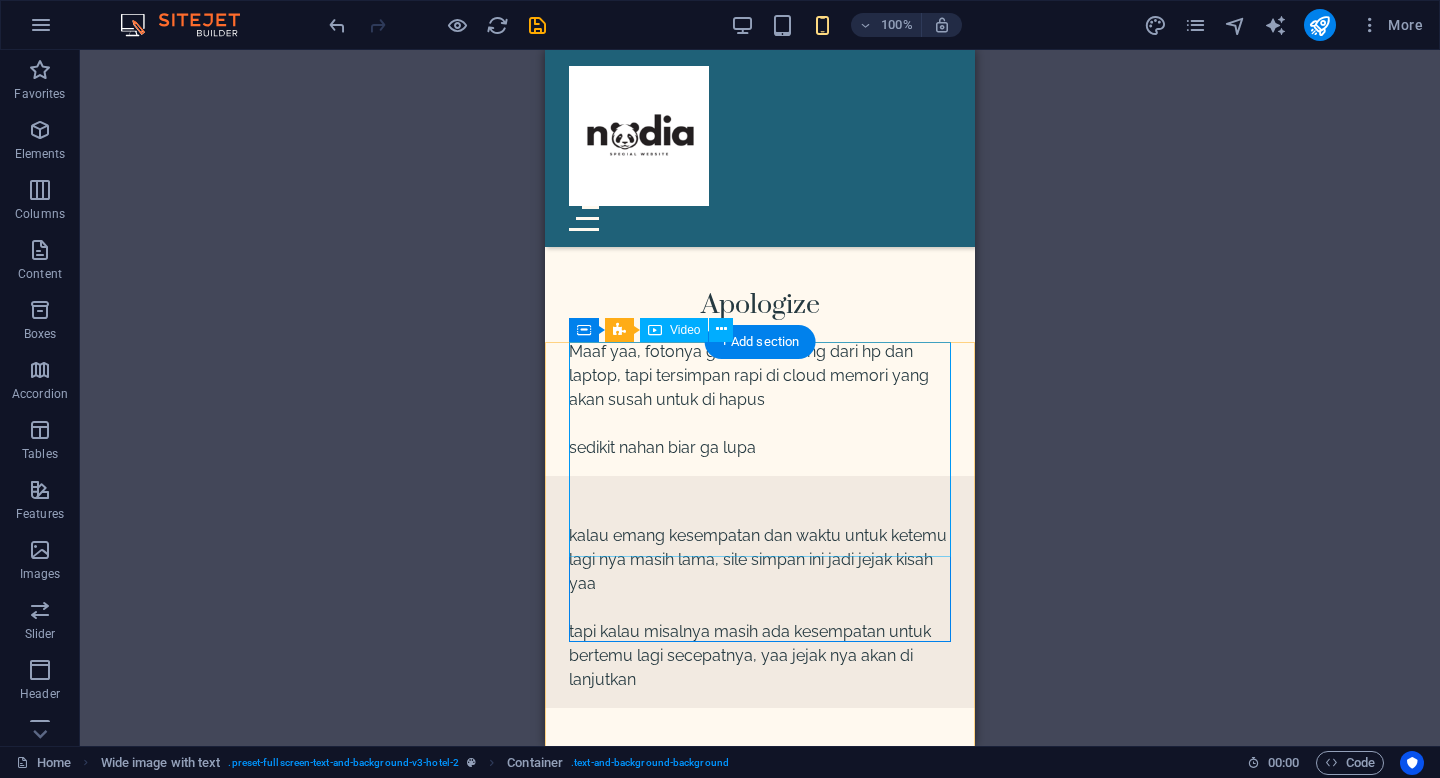 click at bounding box center [760, 1691] 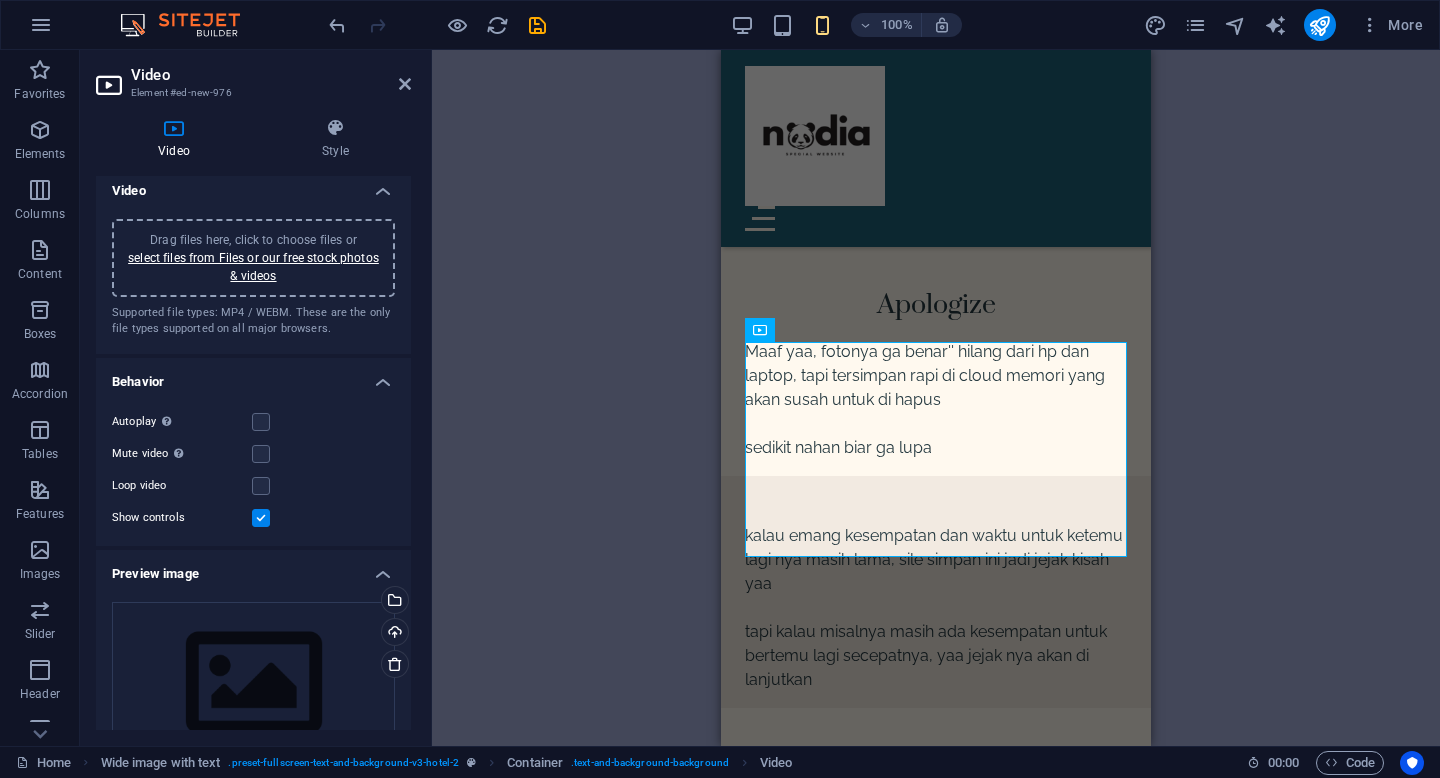 scroll, scrollTop: 8, scrollLeft: 0, axis: vertical 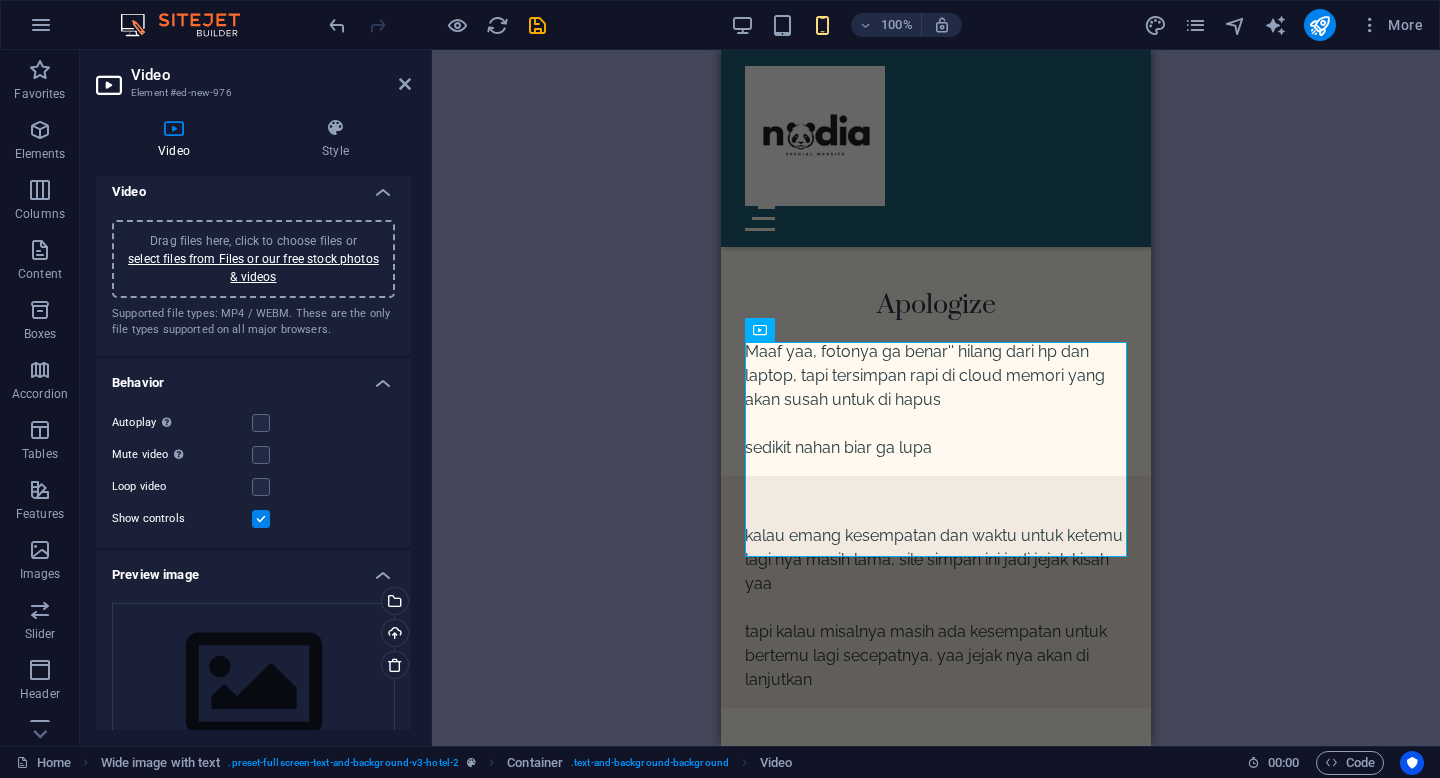 click on "Drag files here, click to choose files or select files from Files or our free stock photos & videos" at bounding box center (253, 259) 